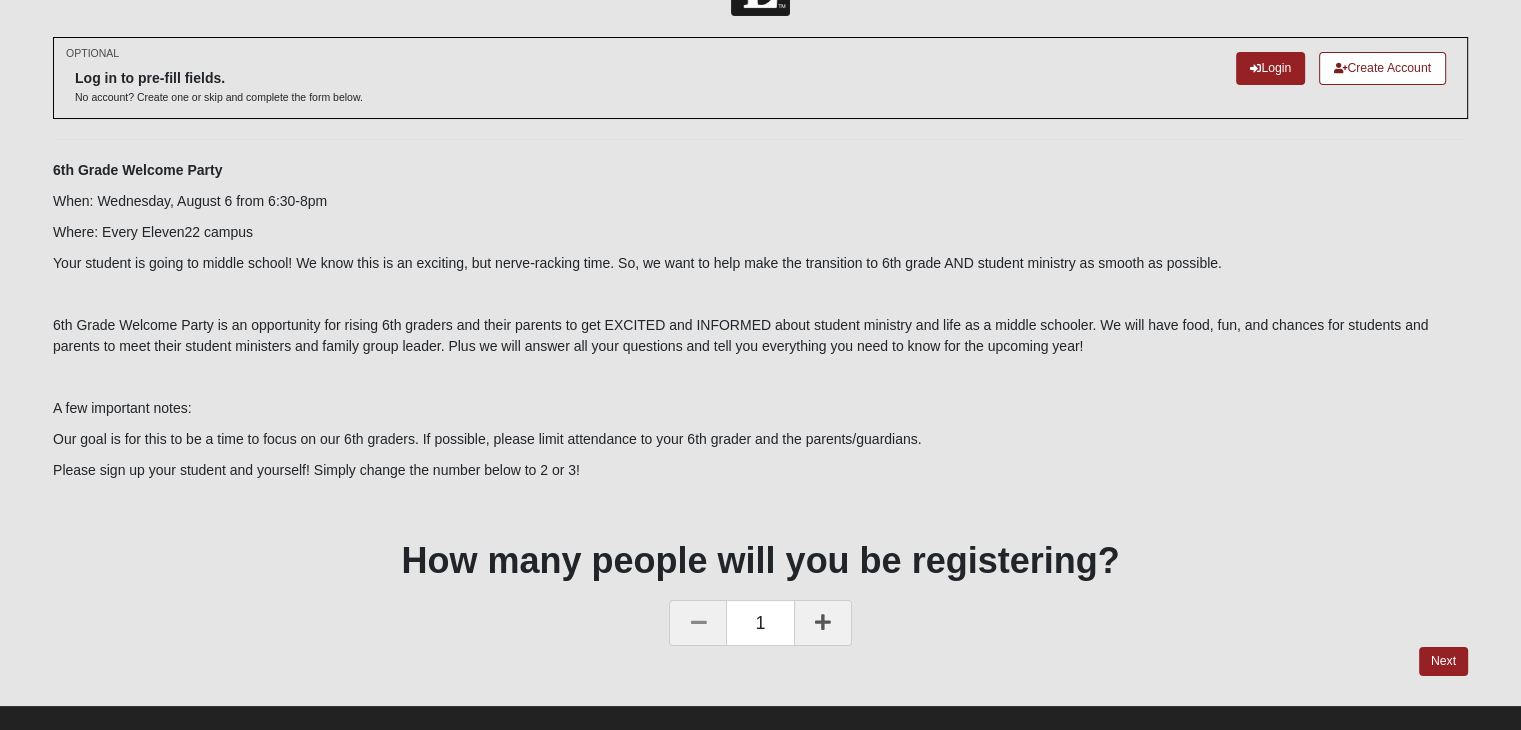 scroll, scrollTop: 70, scrollLeft: 0, axis: vertical 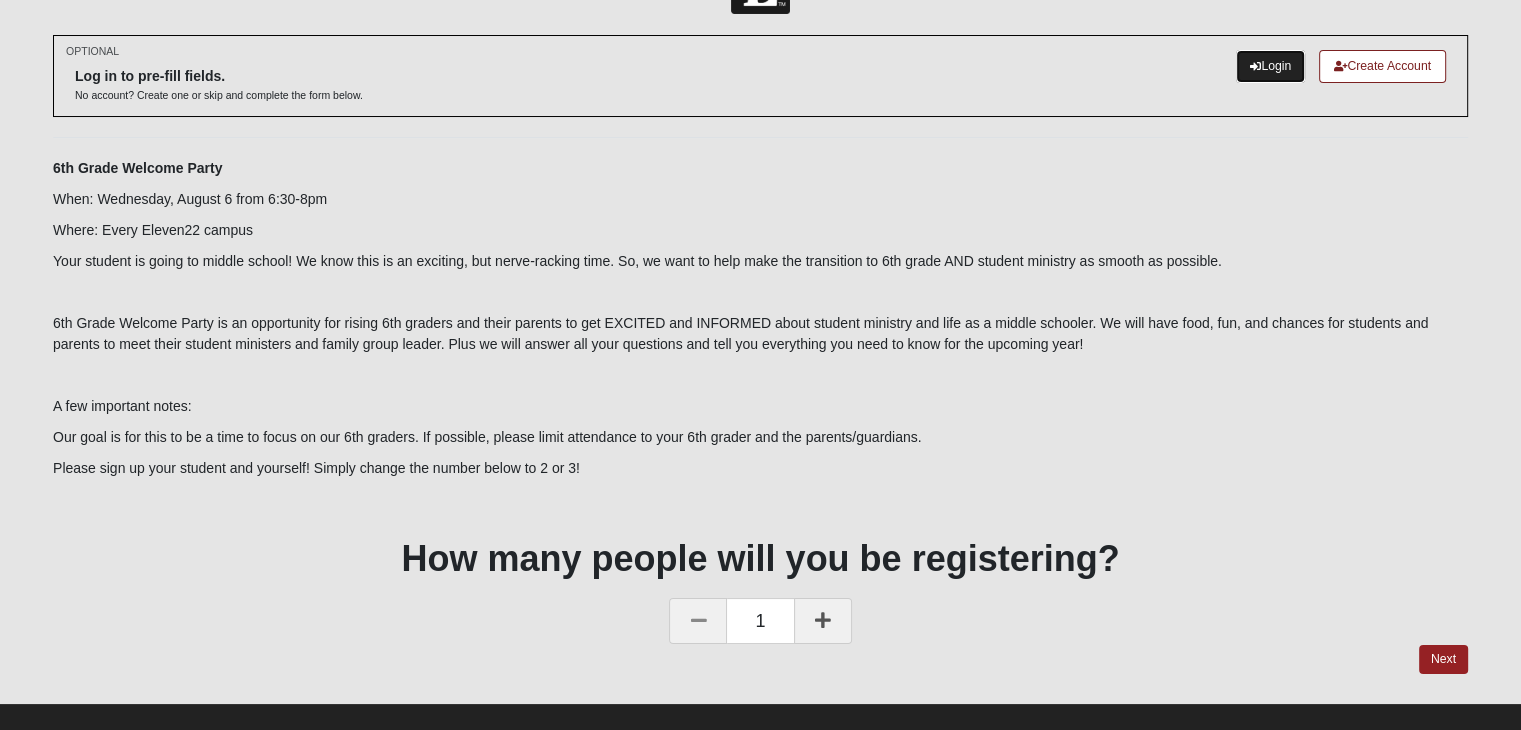 click on "Login" at bounding box center [1270, 66] 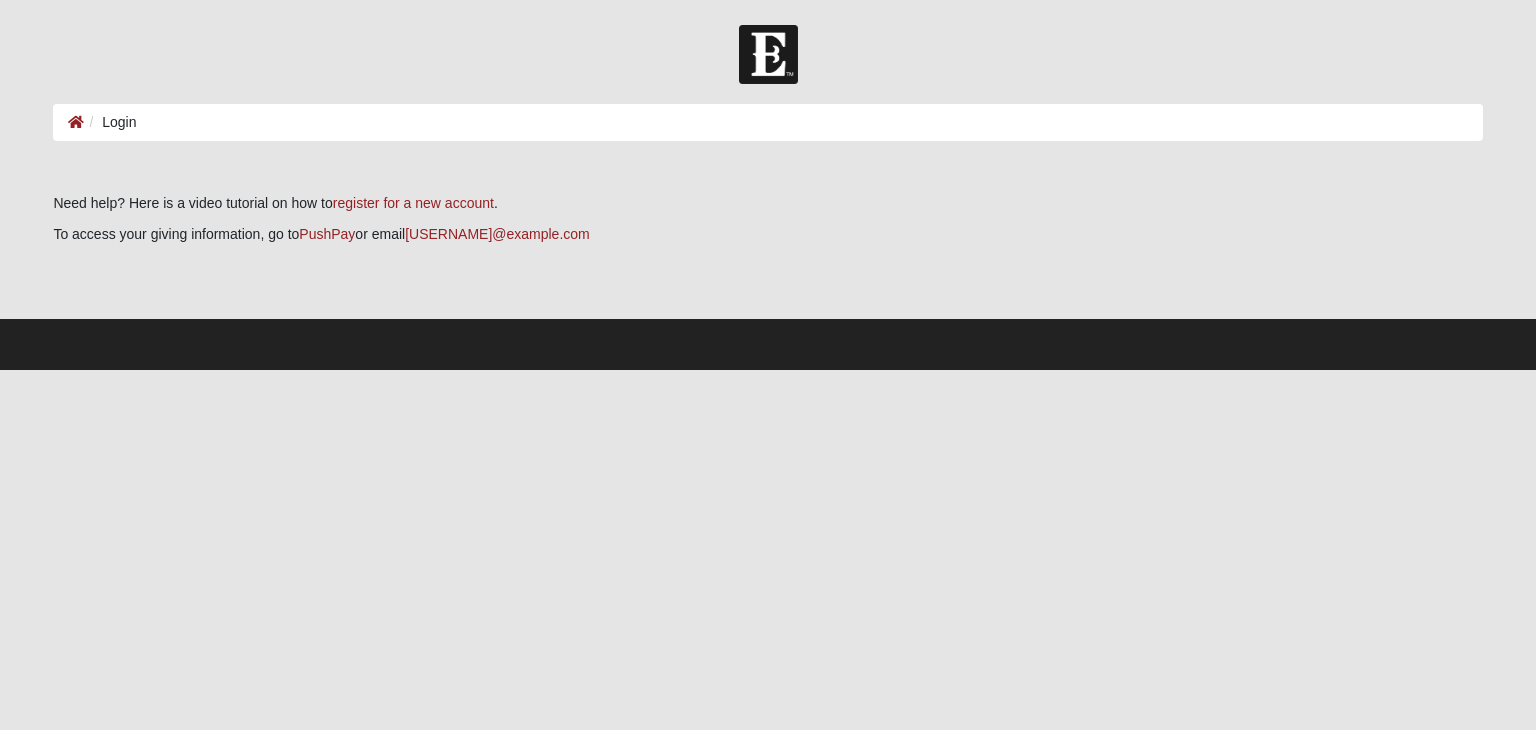 scroll, scrollTop: 0, scrollLeft: 0, axis: both 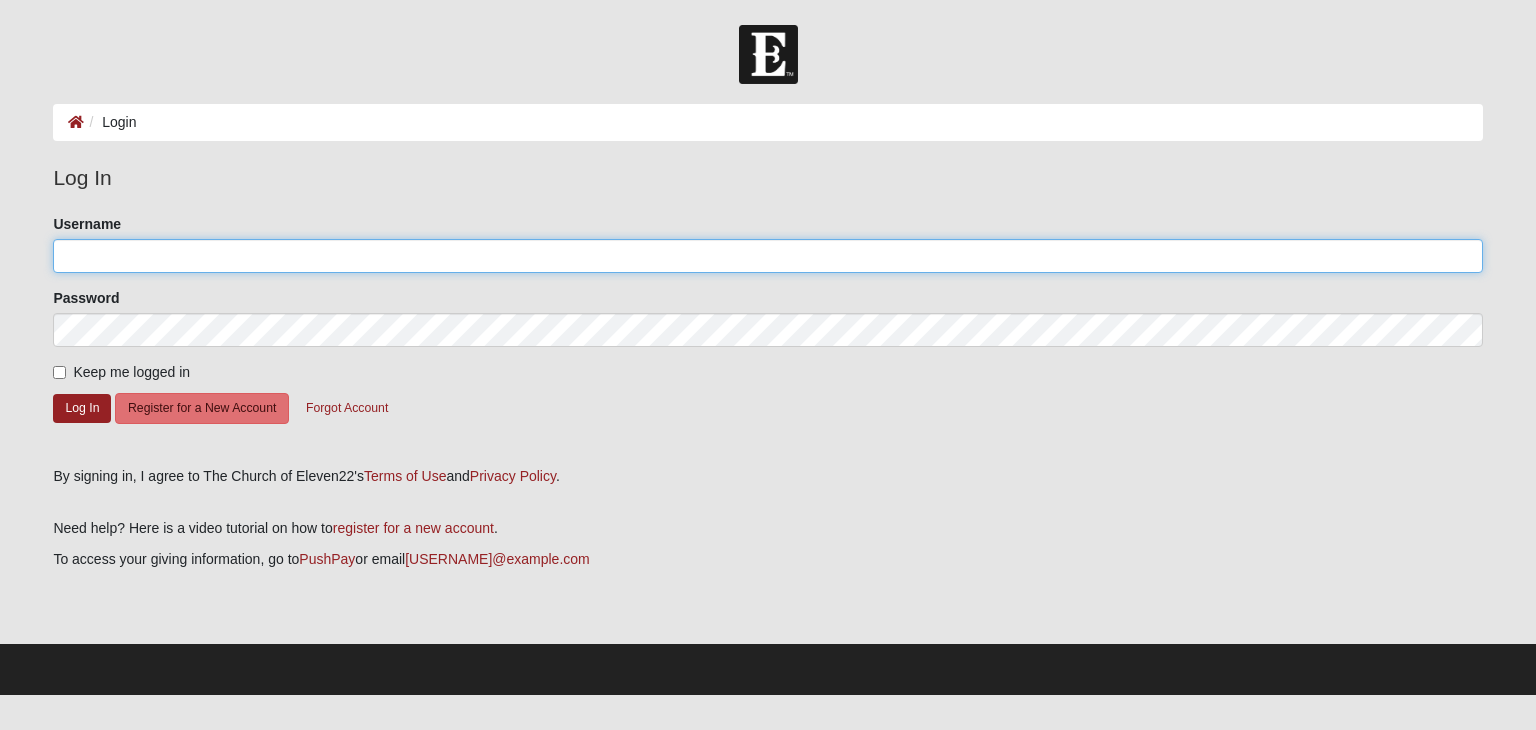 click on "Username" 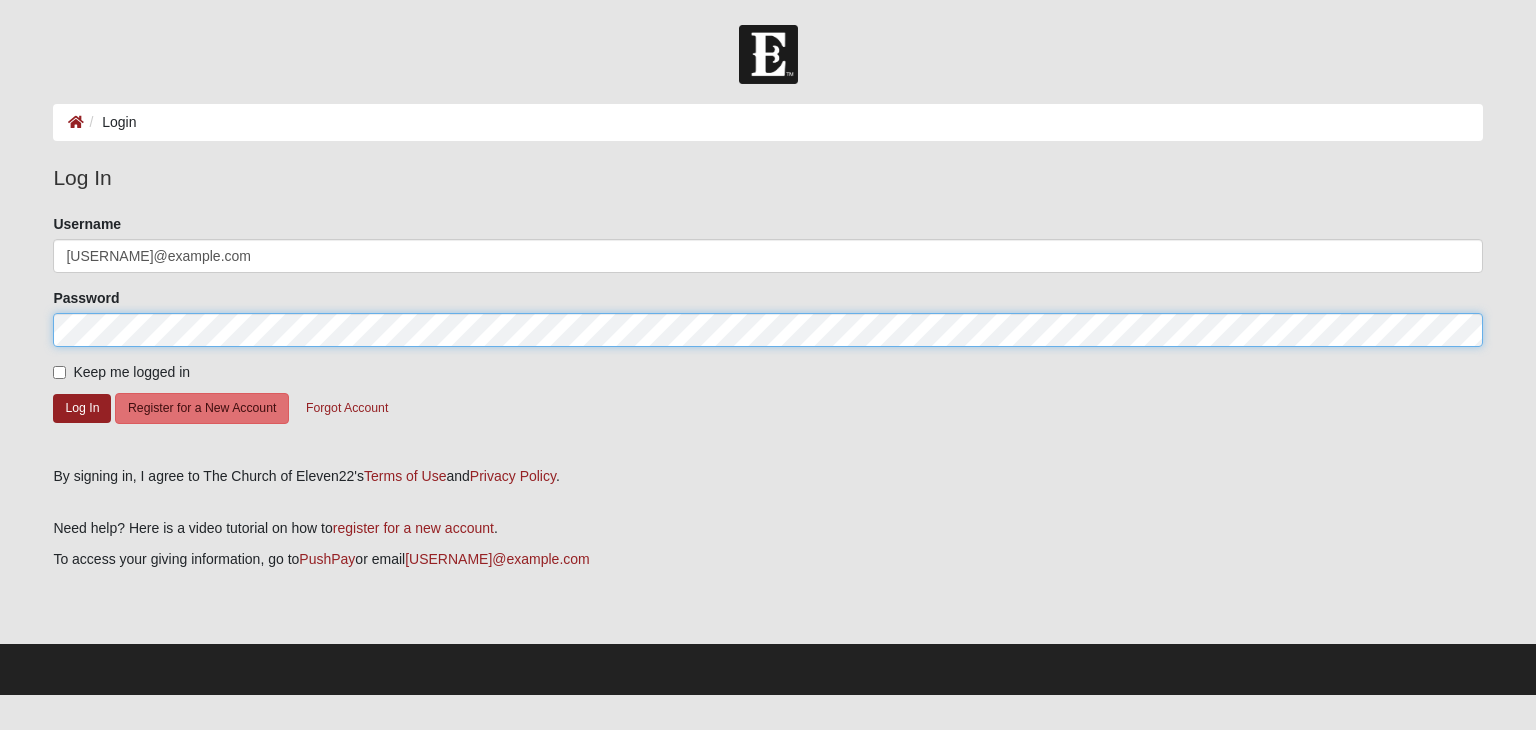 click on "Log In" 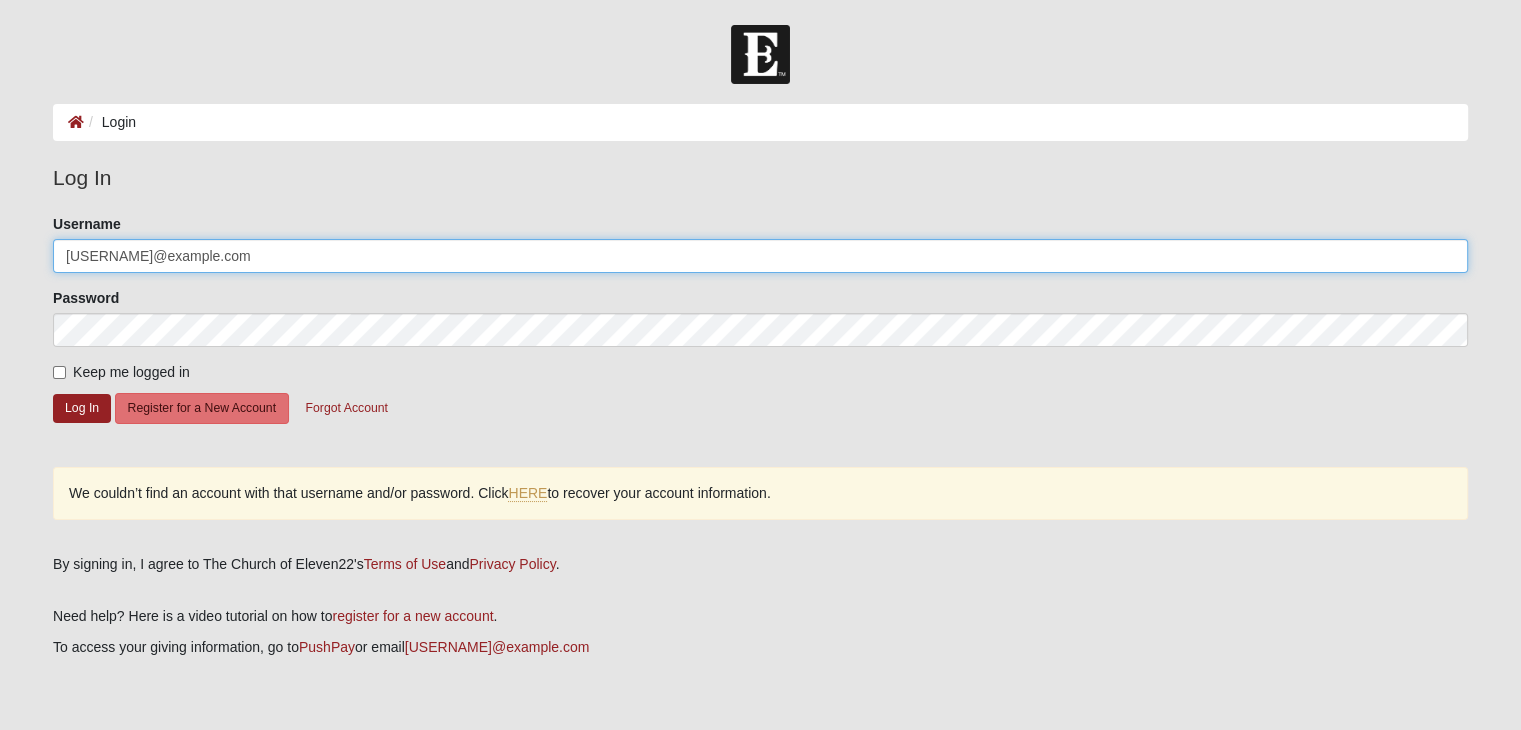 click on "[USERNAME]@example.com" 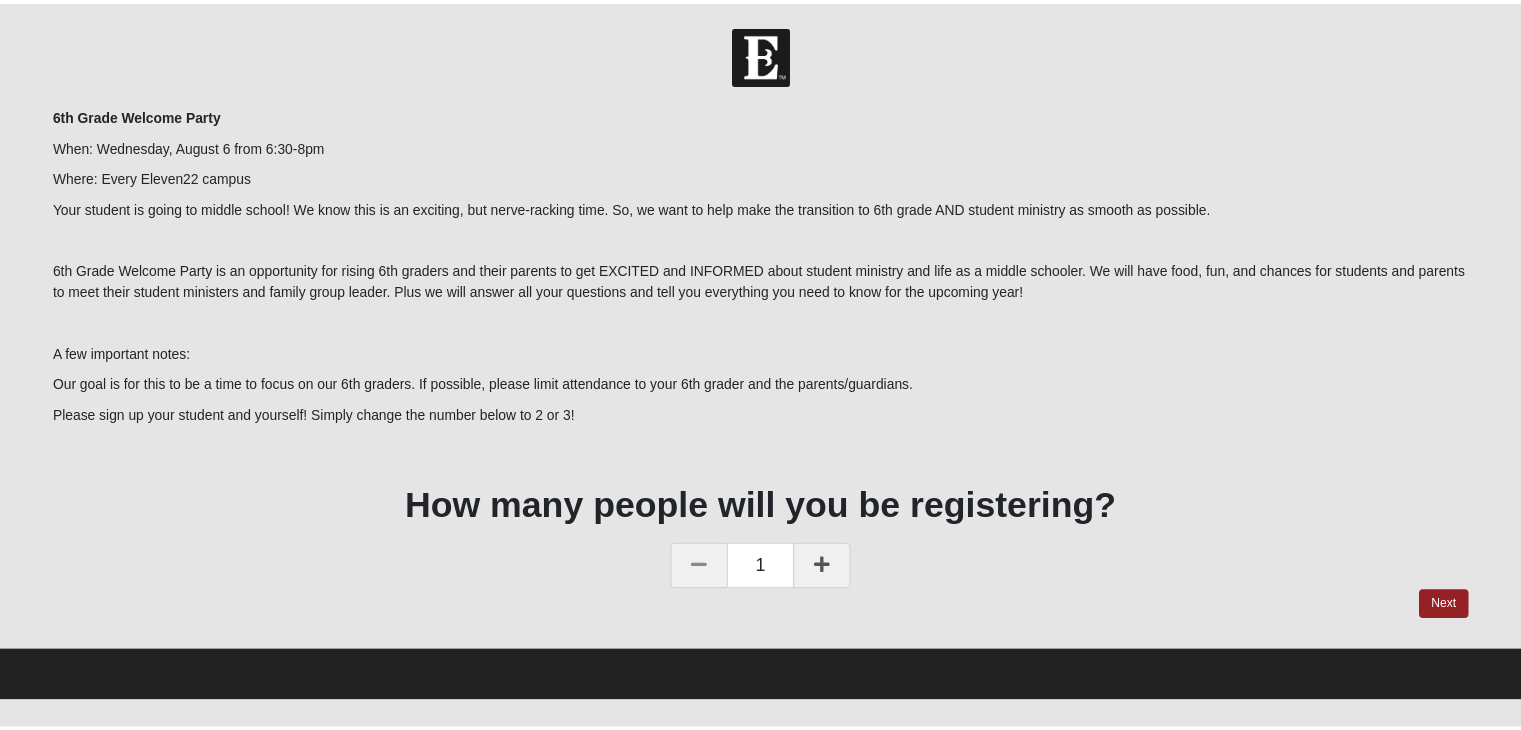 scroll, scrollTop: 0, scrollLeft: 0, axis: both 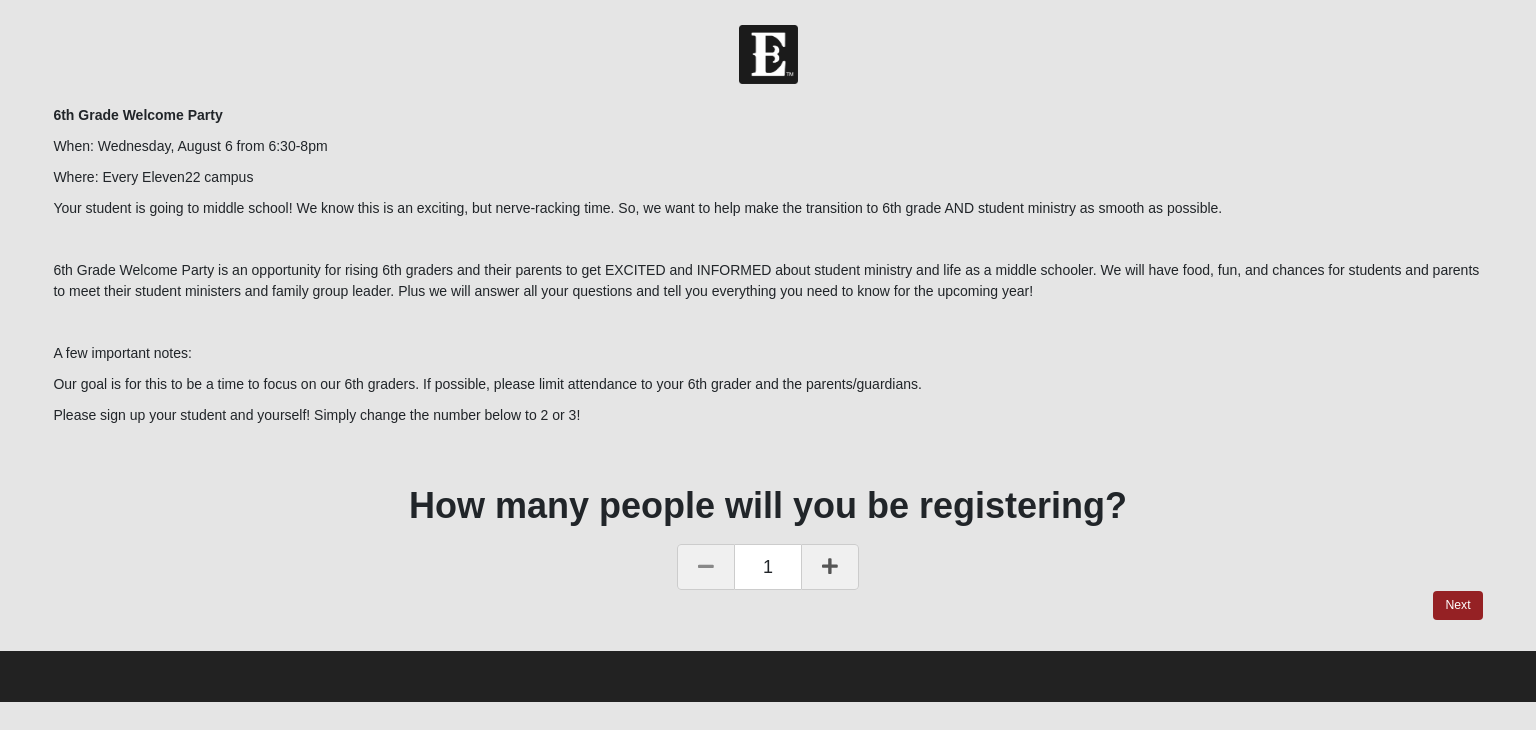 click at bounding box center (830, 566) 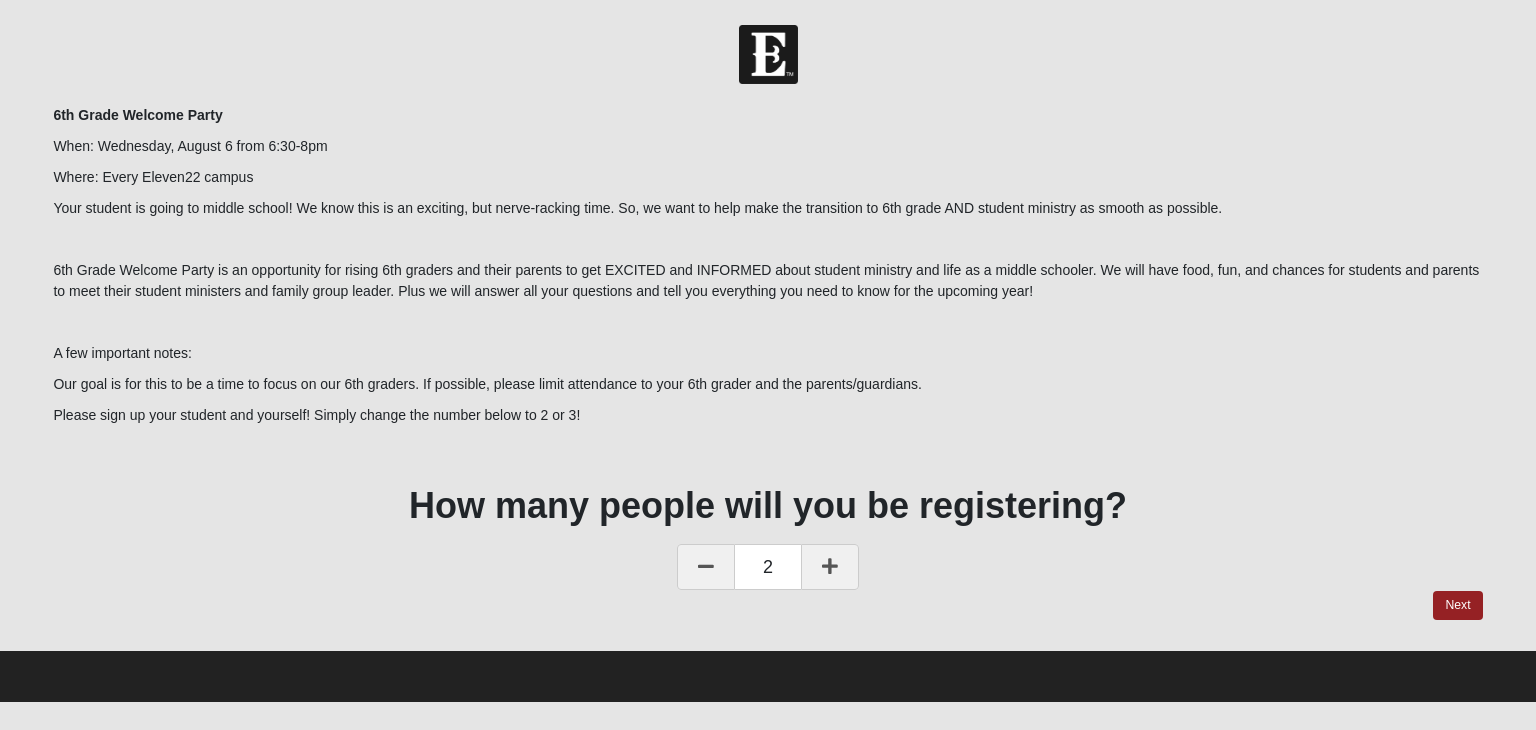 click at bounding box center (830, 566) 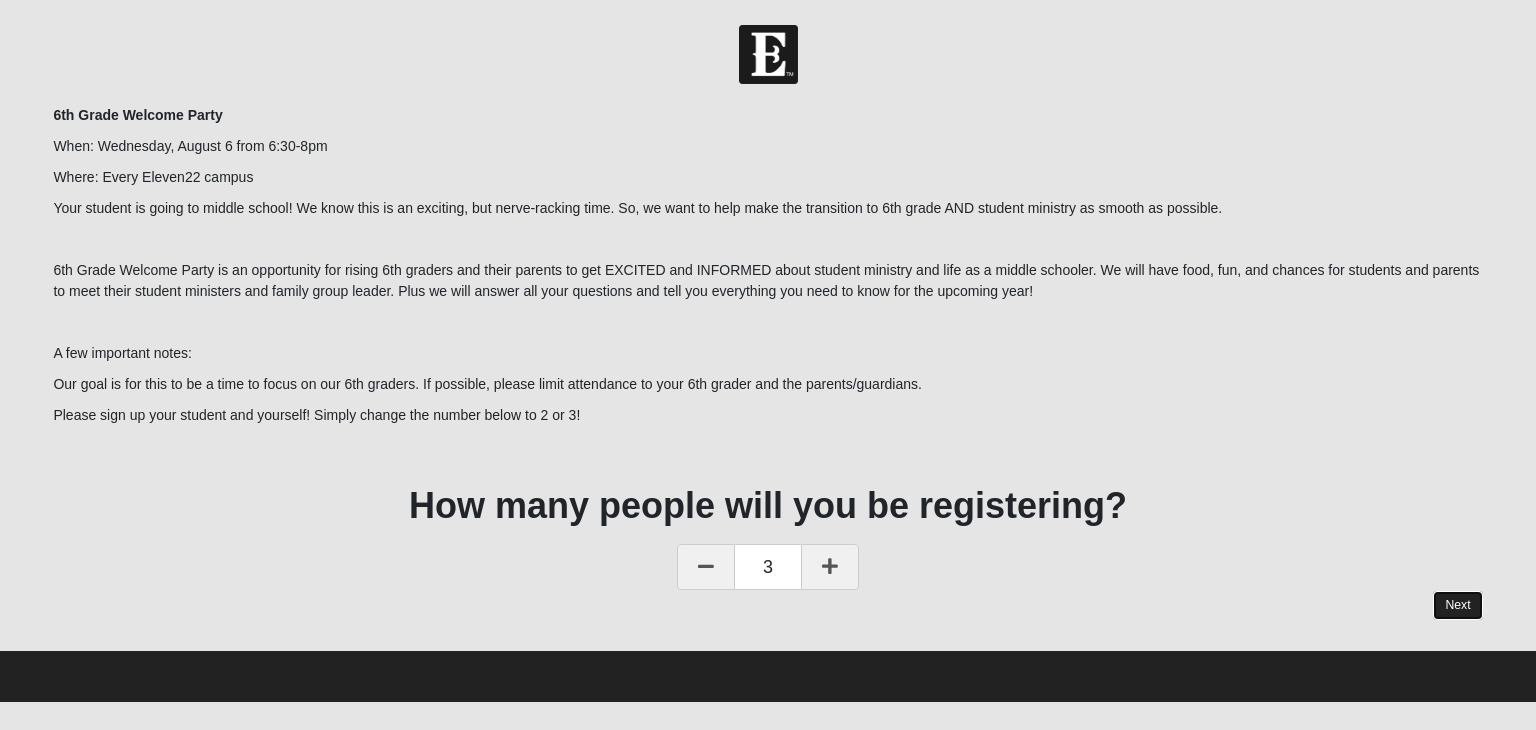 click on "Next" at bounding box center (1457, 605) 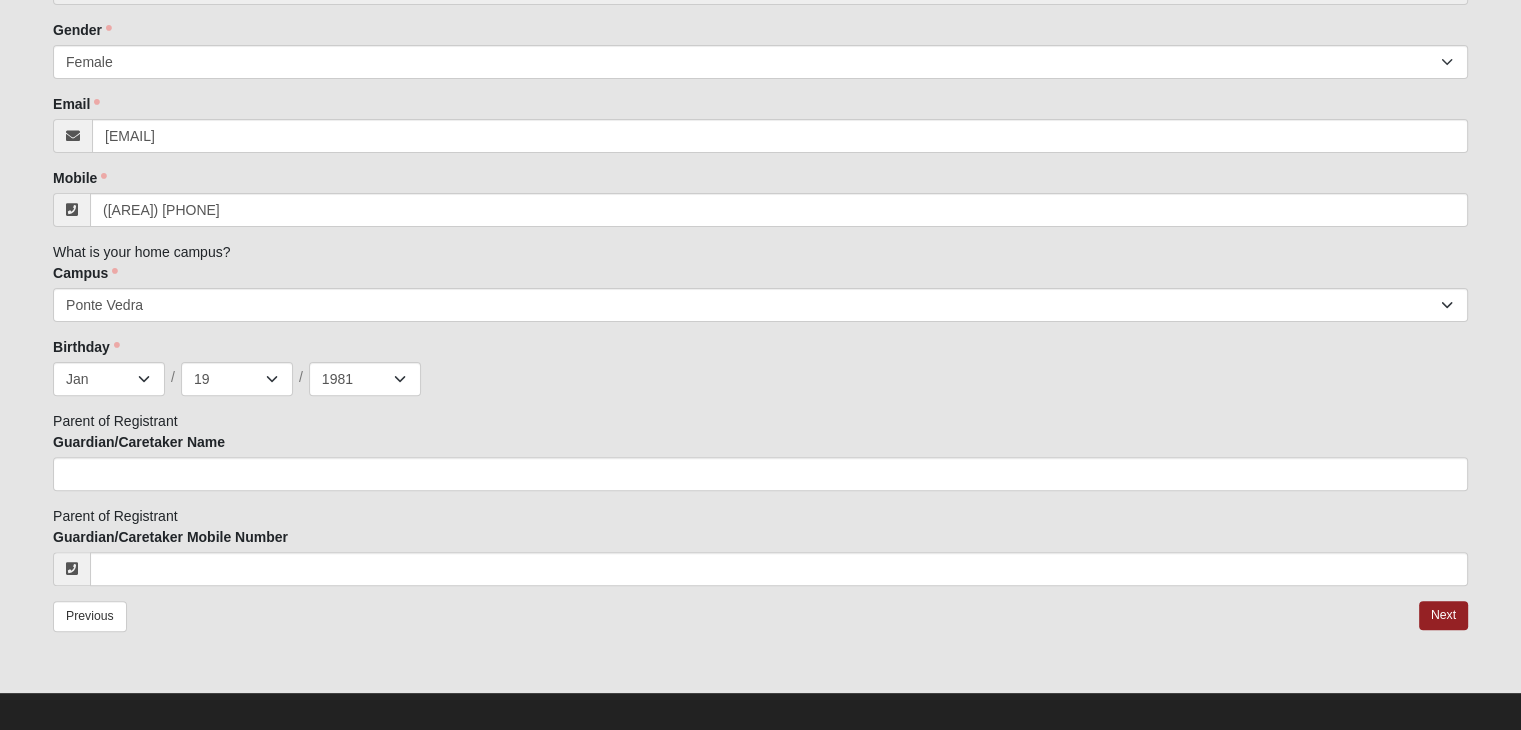 scroll, scrollTop: 589, scrollLeft: 0, axis: vertical 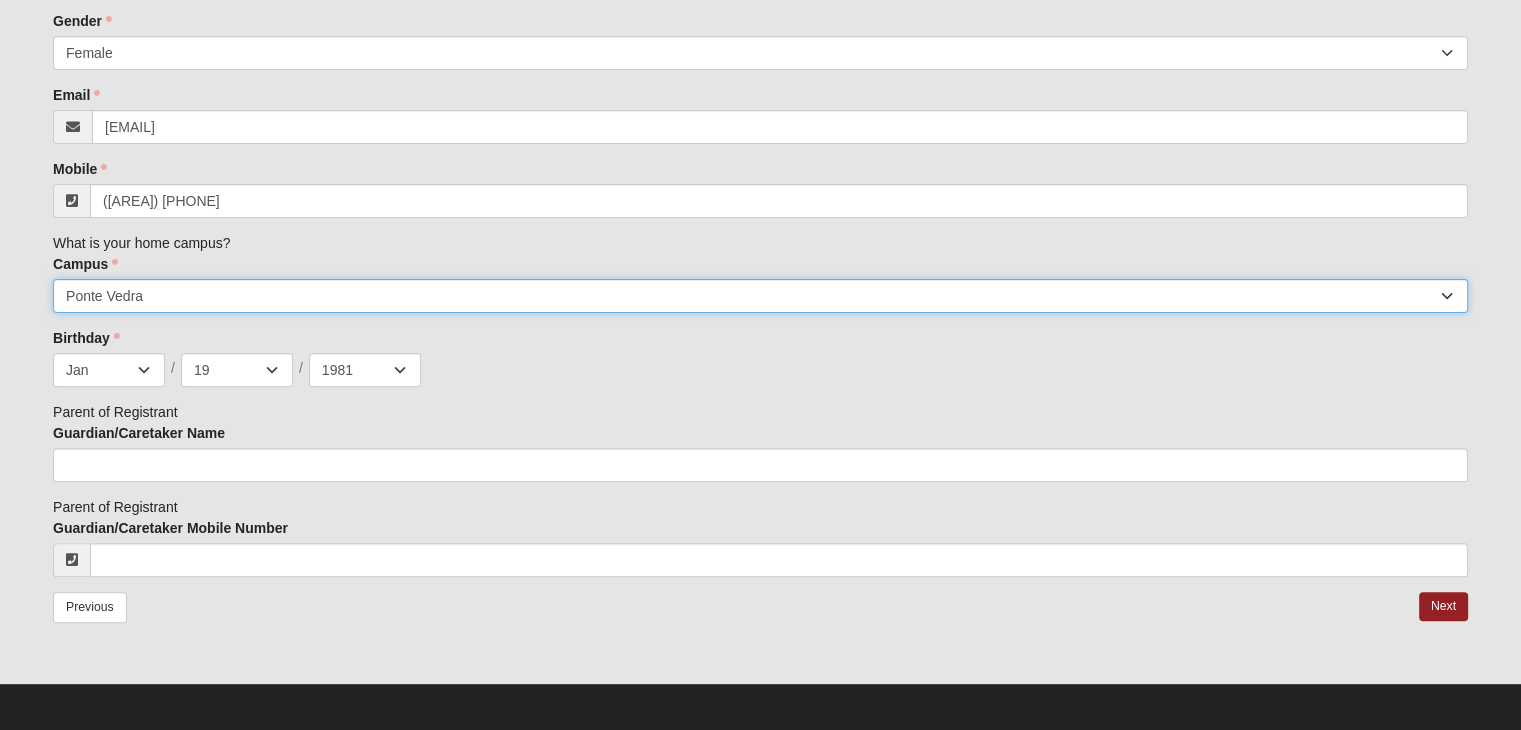 click on "Arlington
Baymeadows
Eleven22 Online
Fleming Island
Jesup
Mandarin
North Jax
Orange Park
Outpost
Palatka (Coming Soon)
Ponte Vedra
San Pablo
St. Johns
St. Augustine (Coming Soon)
Wildlight
NONE" at bounding box center [760, 296] 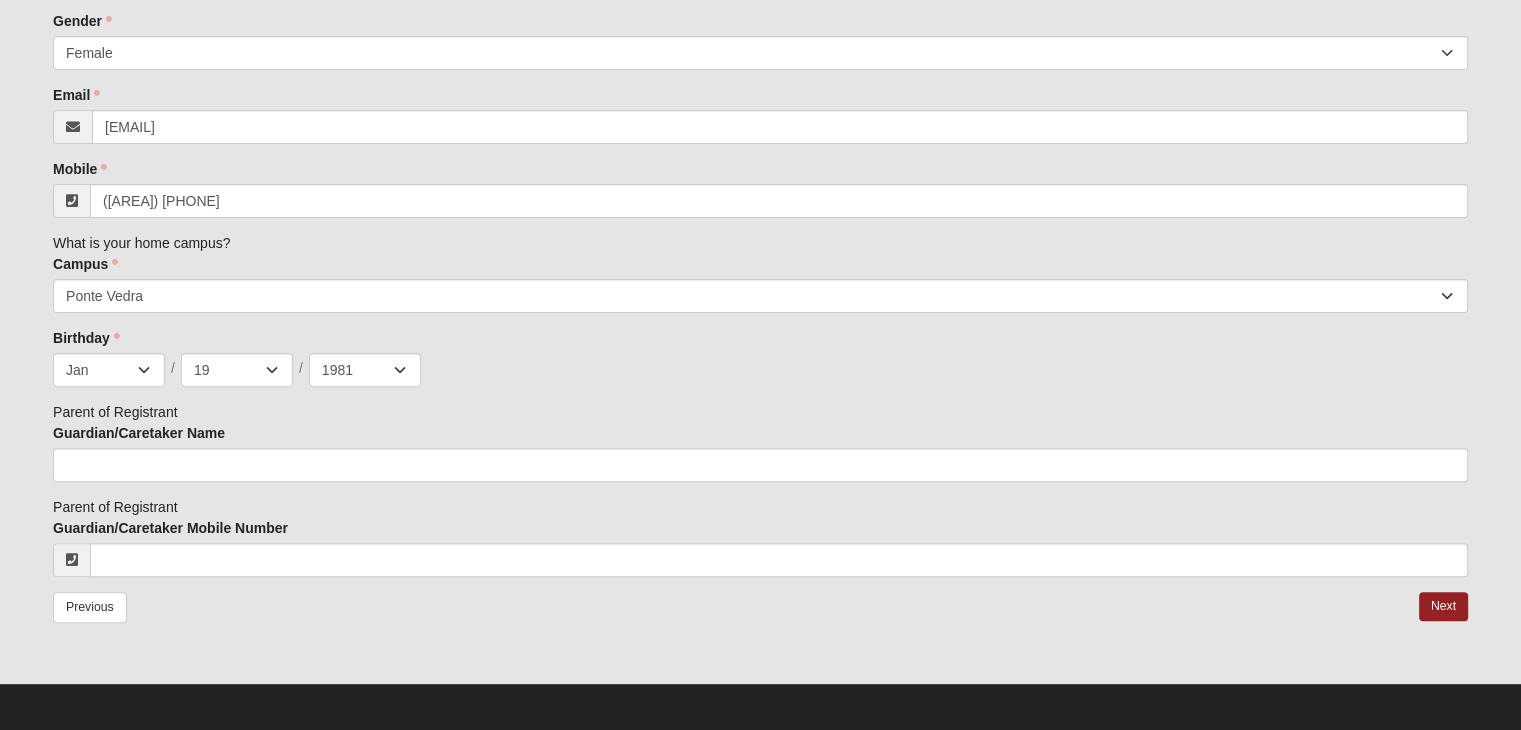 click on "Hello [FIRST]
My Account
Log Out
6th Grade Welcome Party 2025
Events 6th Grade Welcome Party 2025
Error" at bounding box center [760, 85] 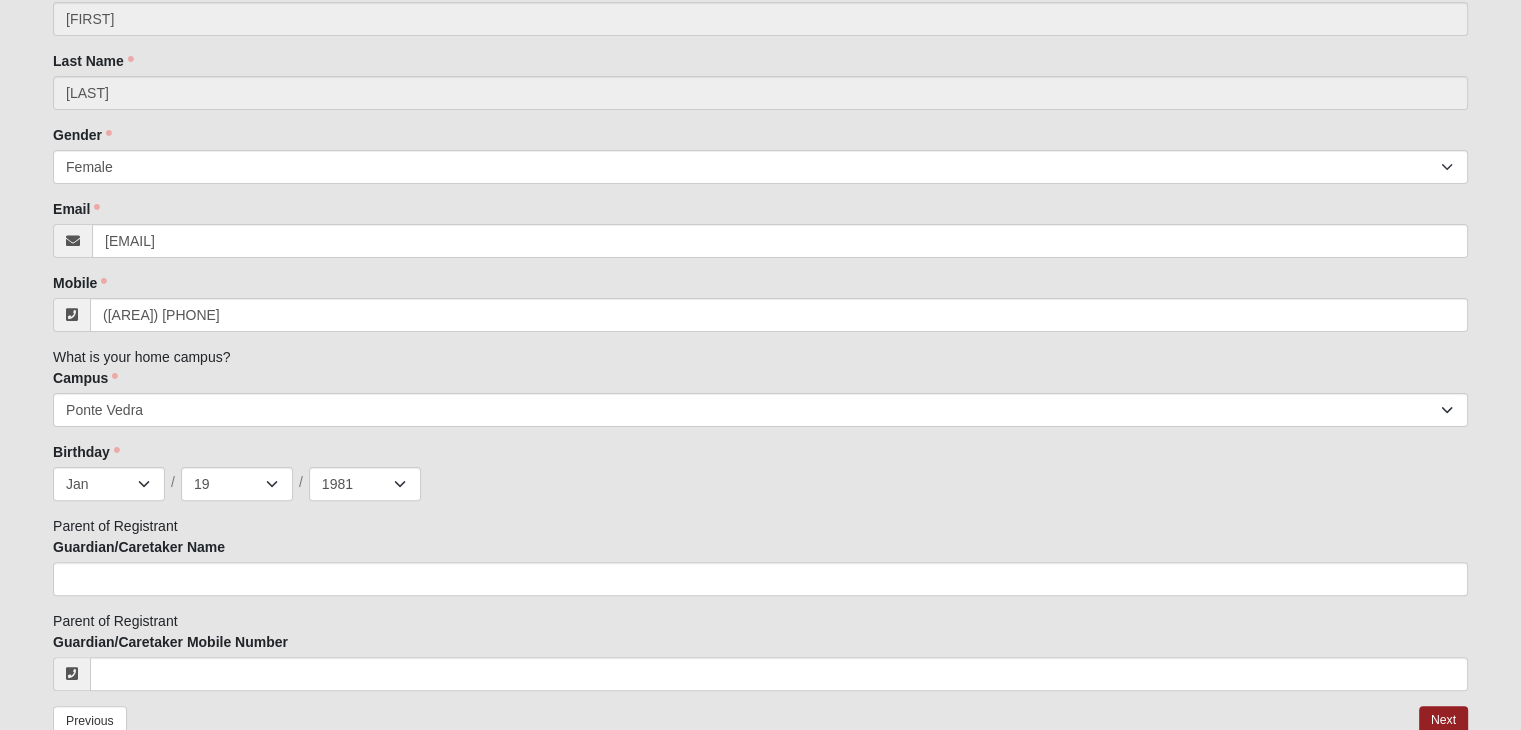 scroll, scrollTop: 593, scrollLeft: 0, axis: vertical 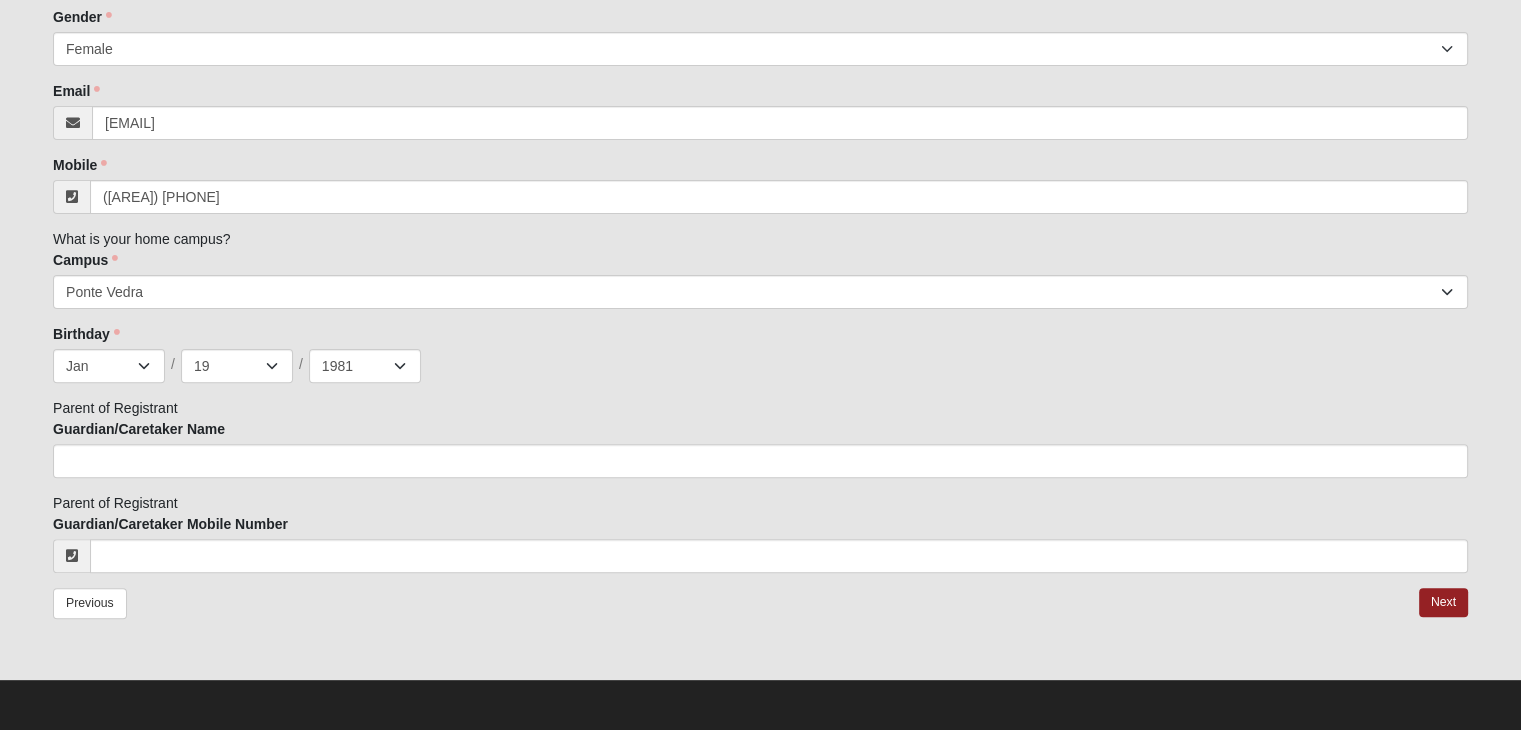 click on "Next" at bounding box center (1443, 602) 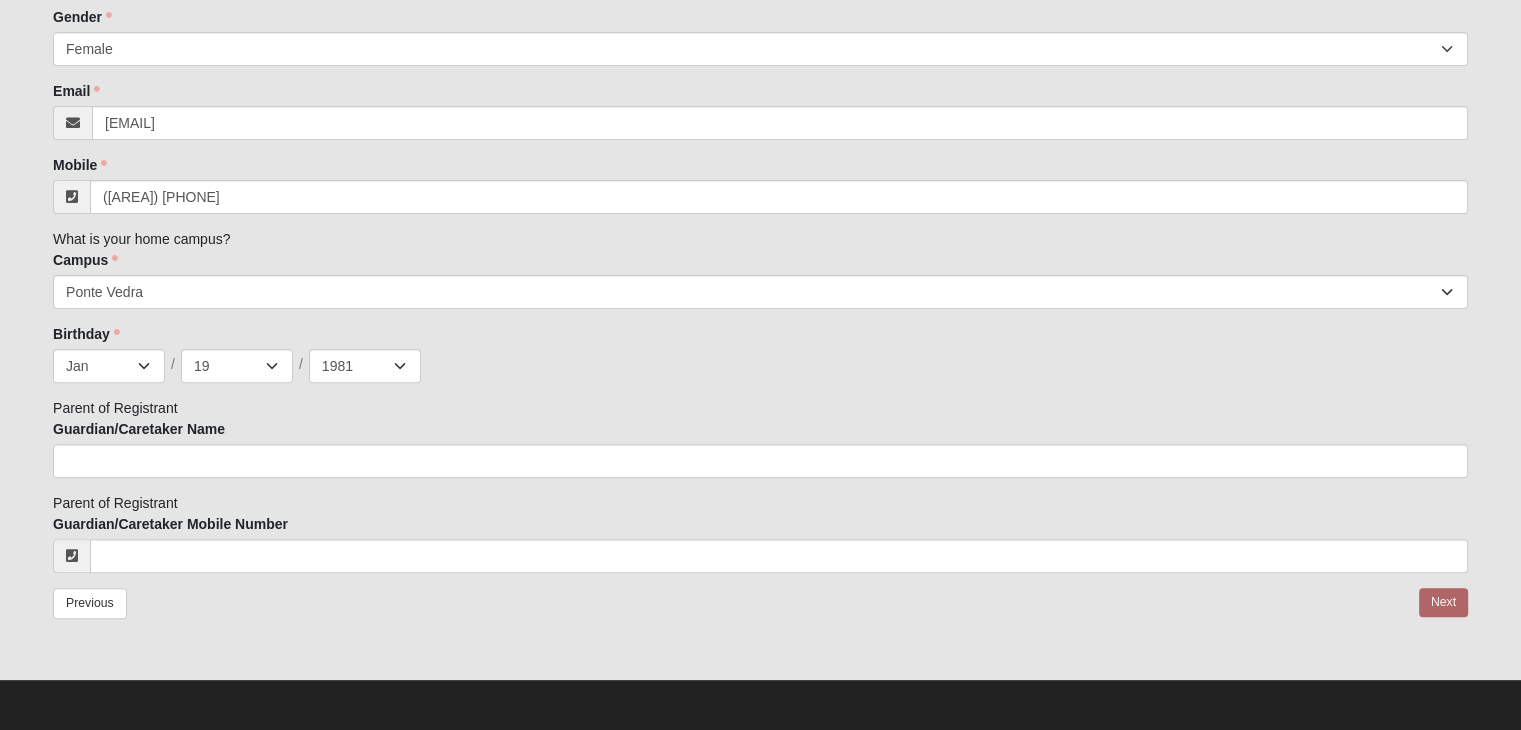 scroll, scrollTop: 0, scrollLeft: 0, axis: both 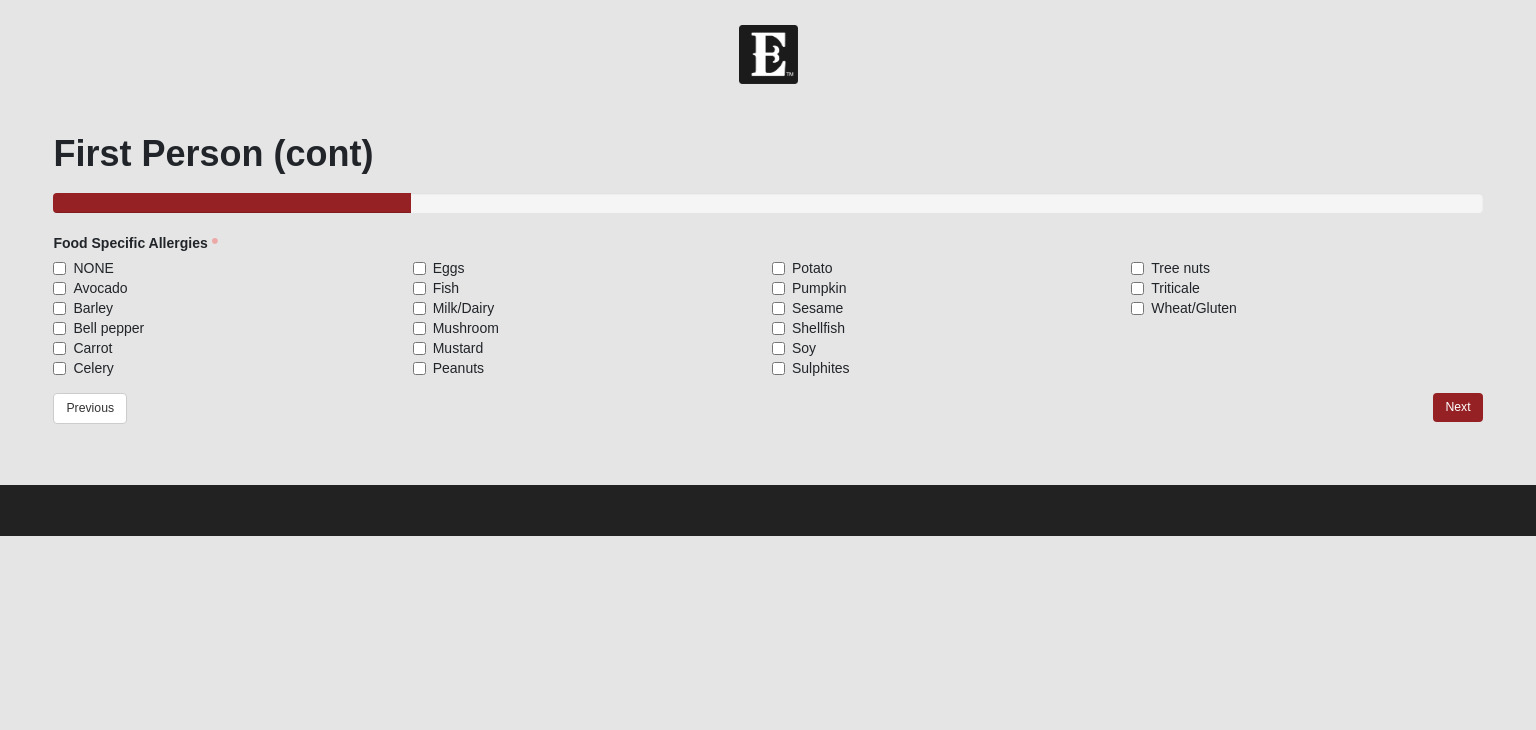click on "NONE" at bounding box center [59, 268] 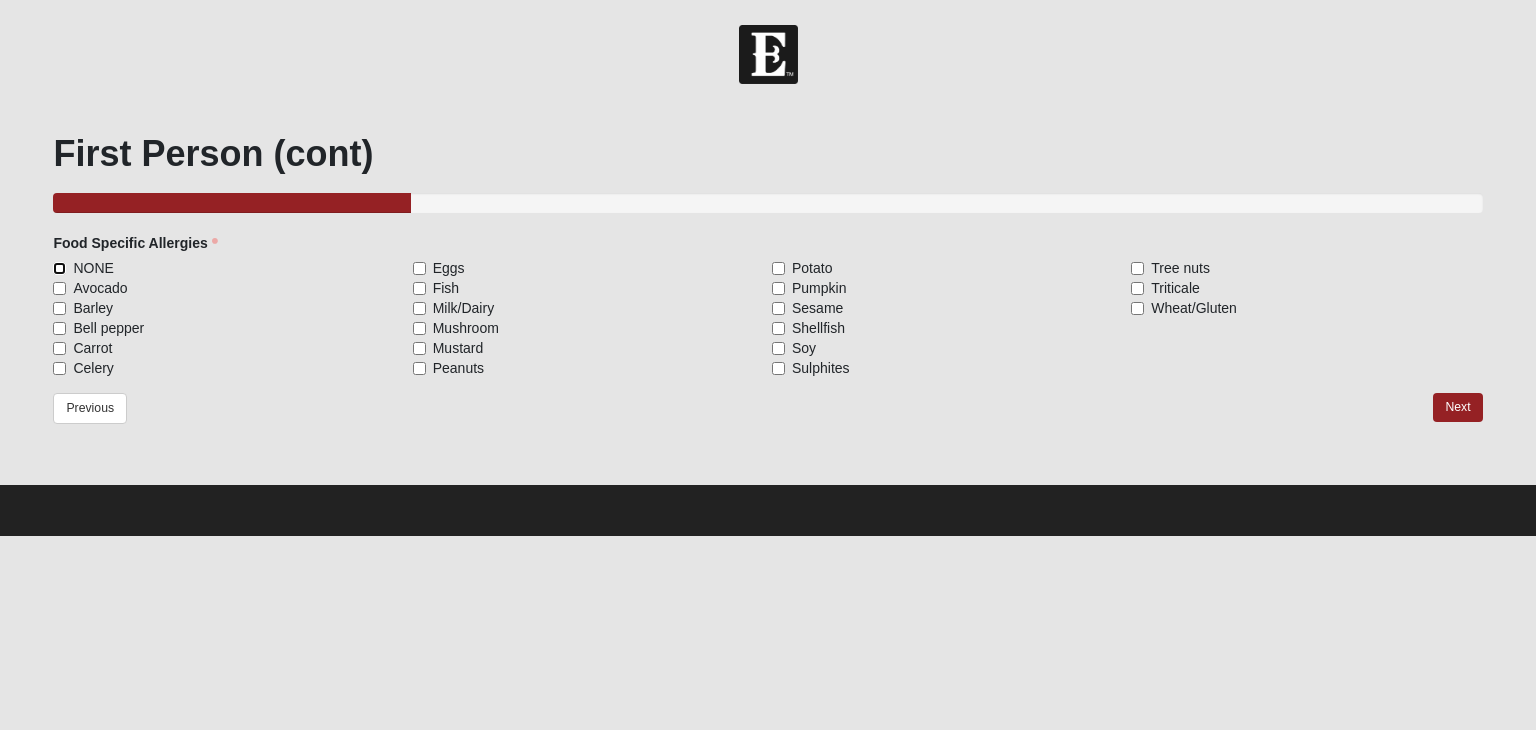 checkbox on "true" 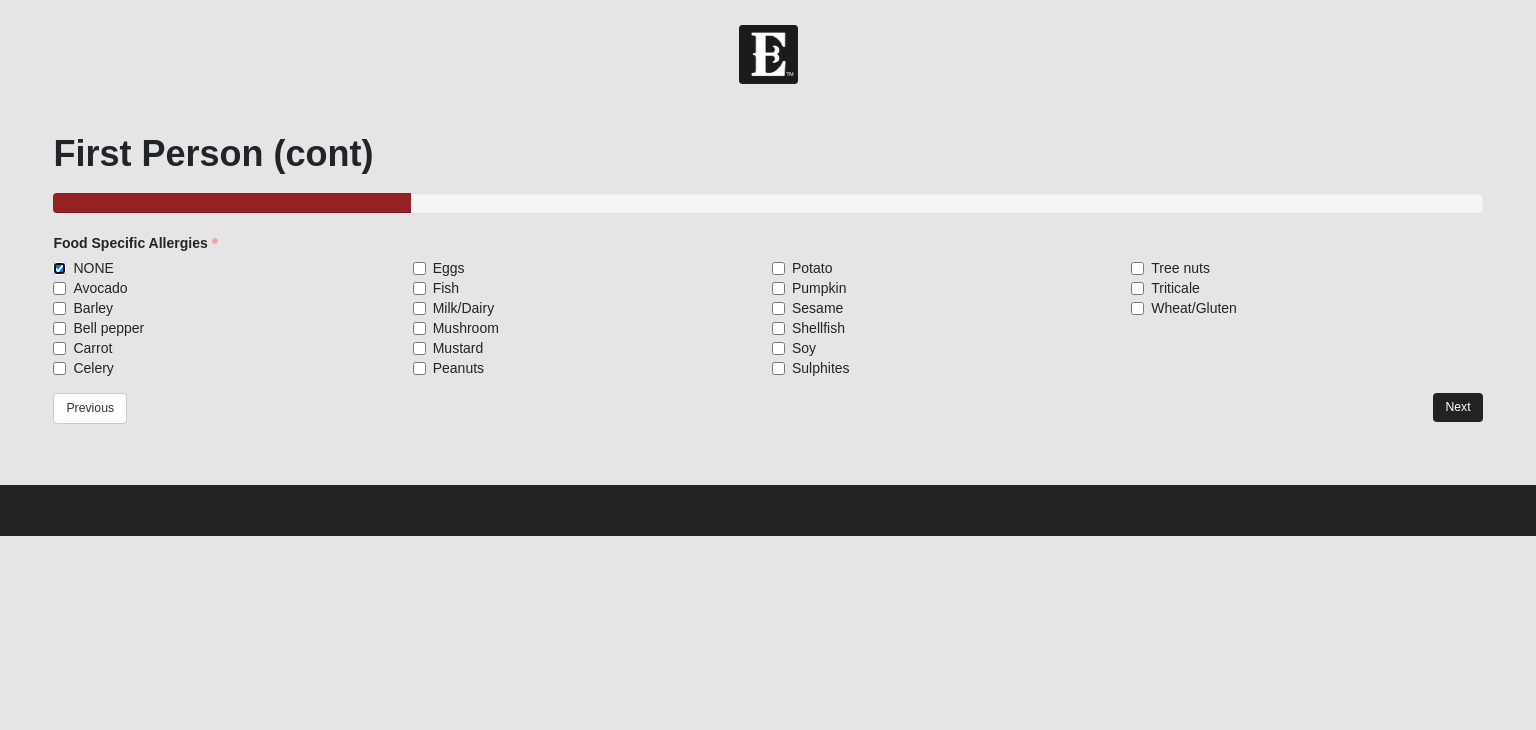 click on "Next" at bounding box center [1457, 407] 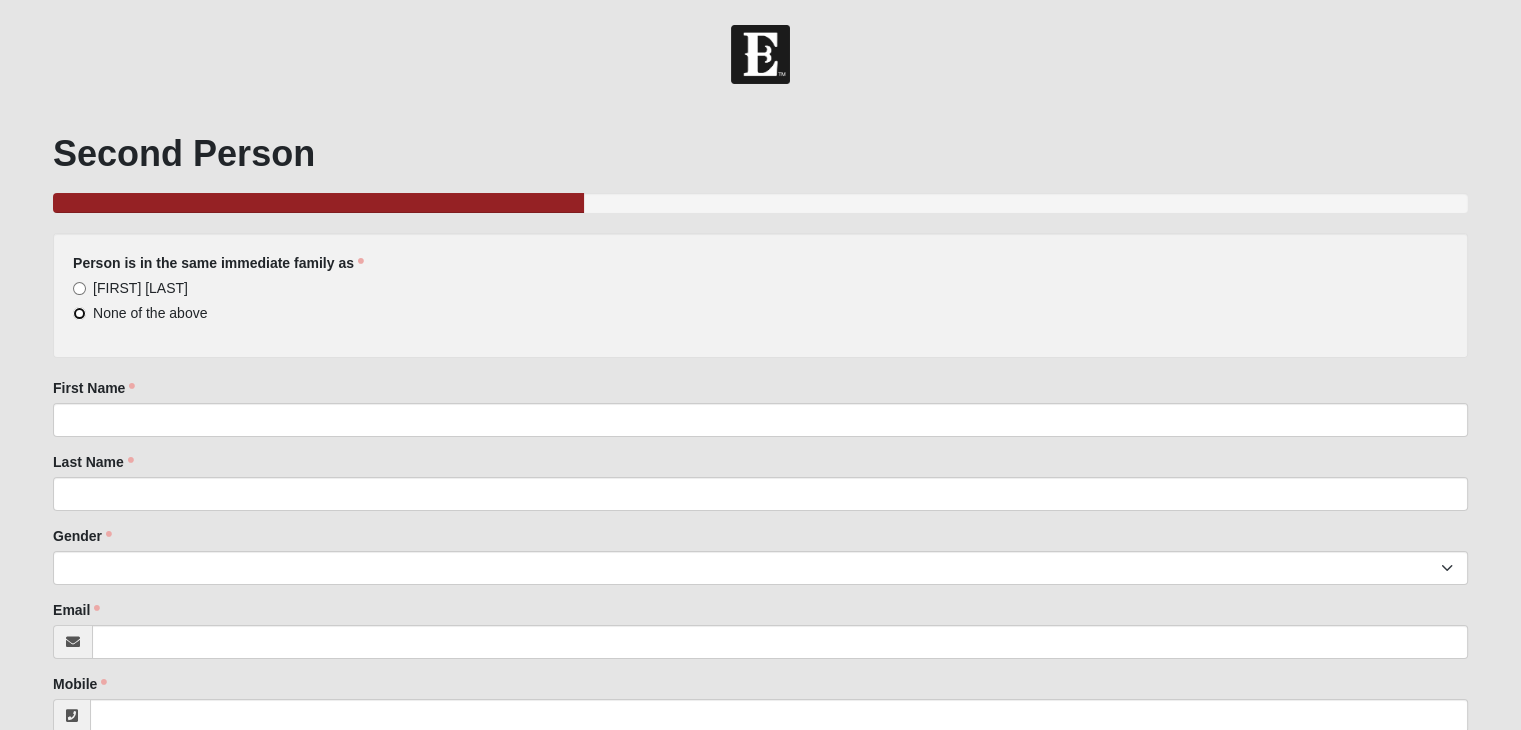 click on "None of the above" at bounding box center (79, 313) 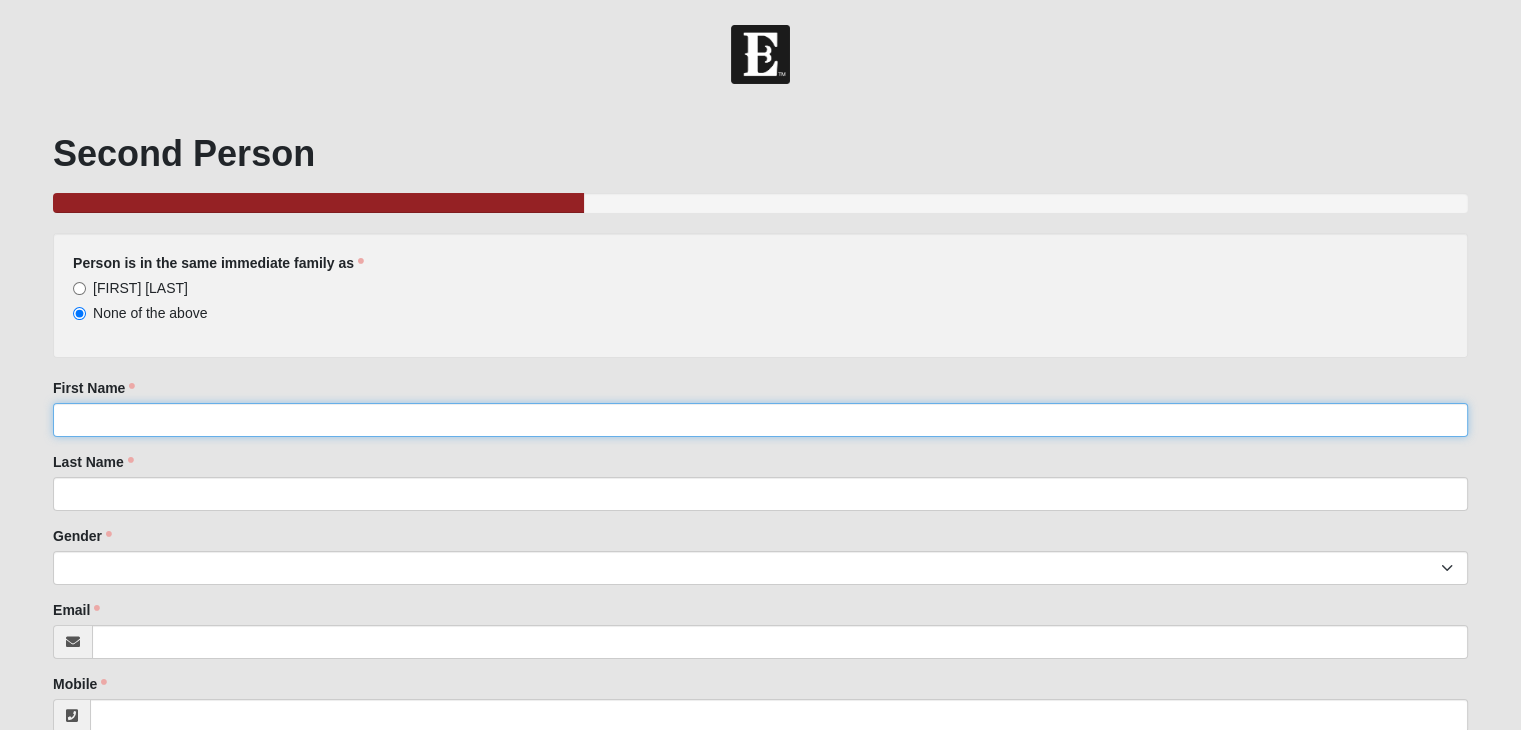 click on "First Name" at bounding box center (760, 420) 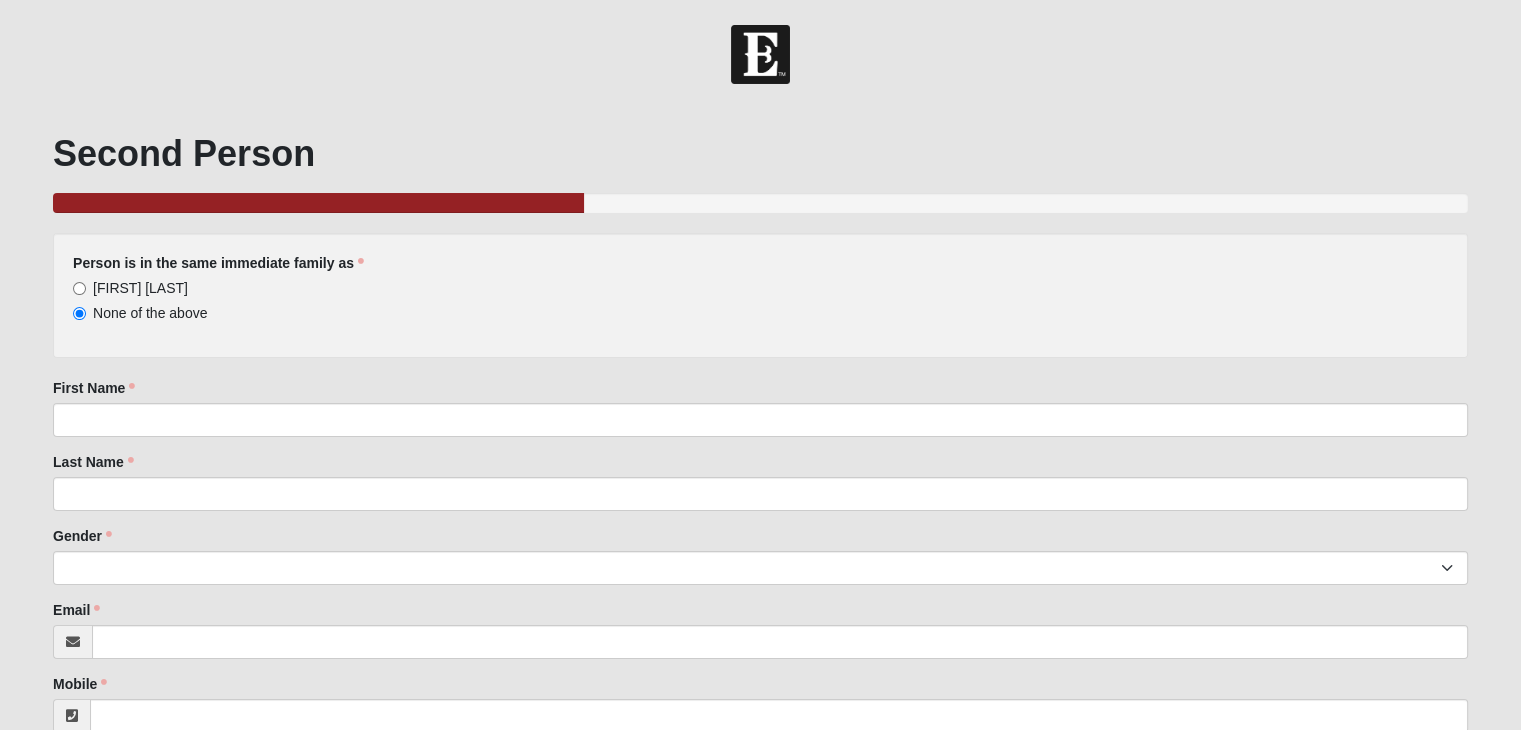 click on "Person is in the same immediate family as
[FIRST] [LAST]
None of the above
Answer to which family is required.
Family Member to Register
[FIRST] [LAST]
[FIRST] [LAST]
[FIRST] [LAST]
First Name
First Name is required." at bounding box center [760, 335] 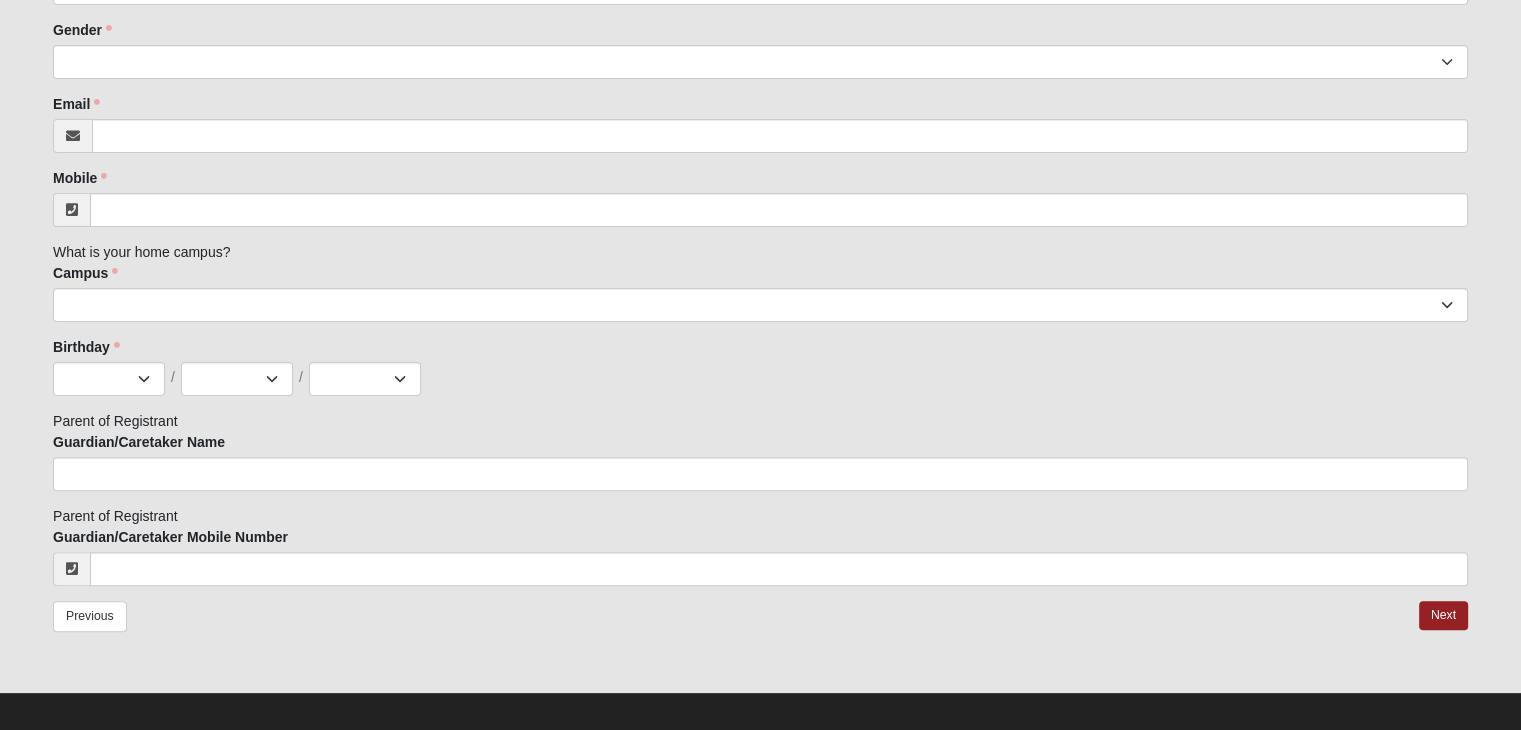 scroll, scrollTop: 495, scrollLeft: 0, axis: vertical 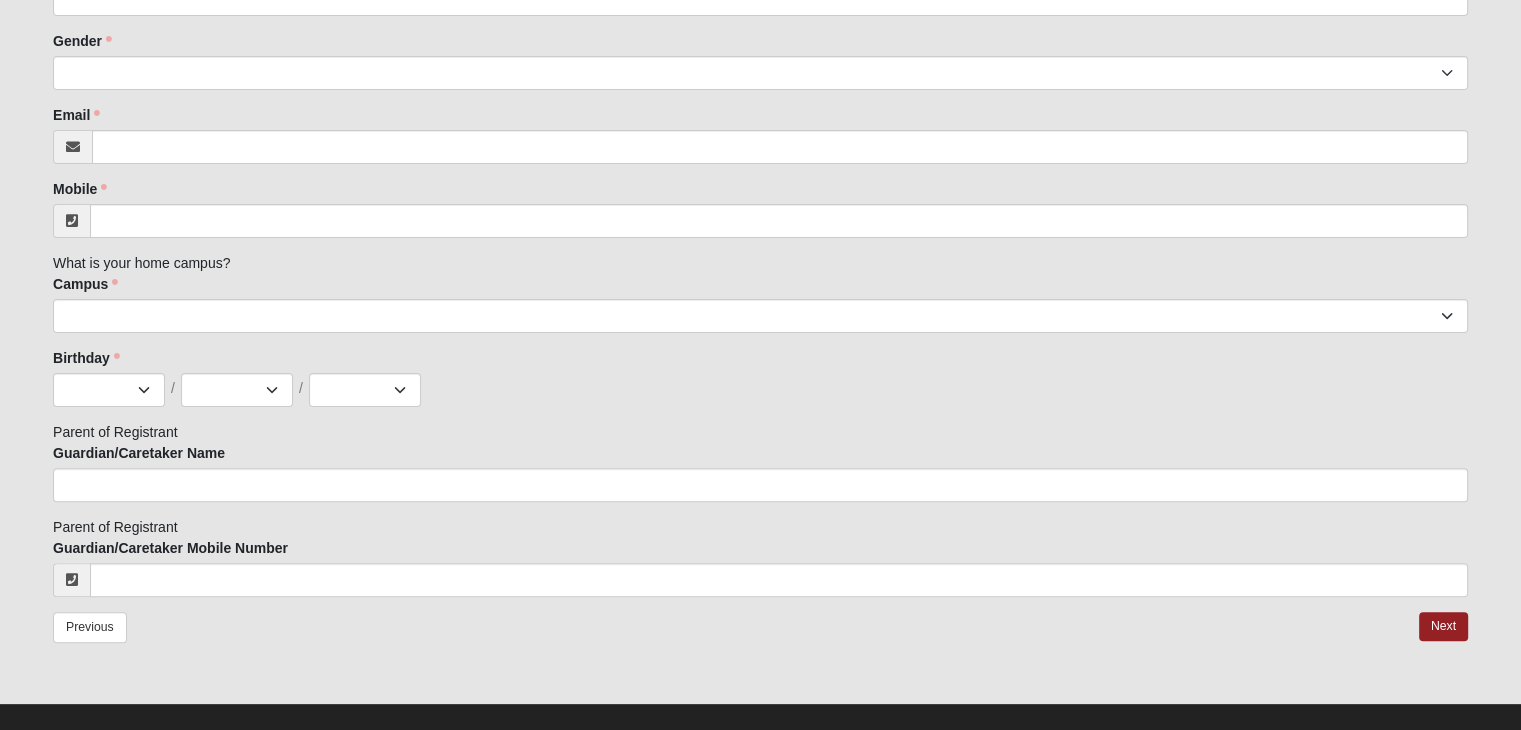 click on "Previous" at bounding box center [90, 627] 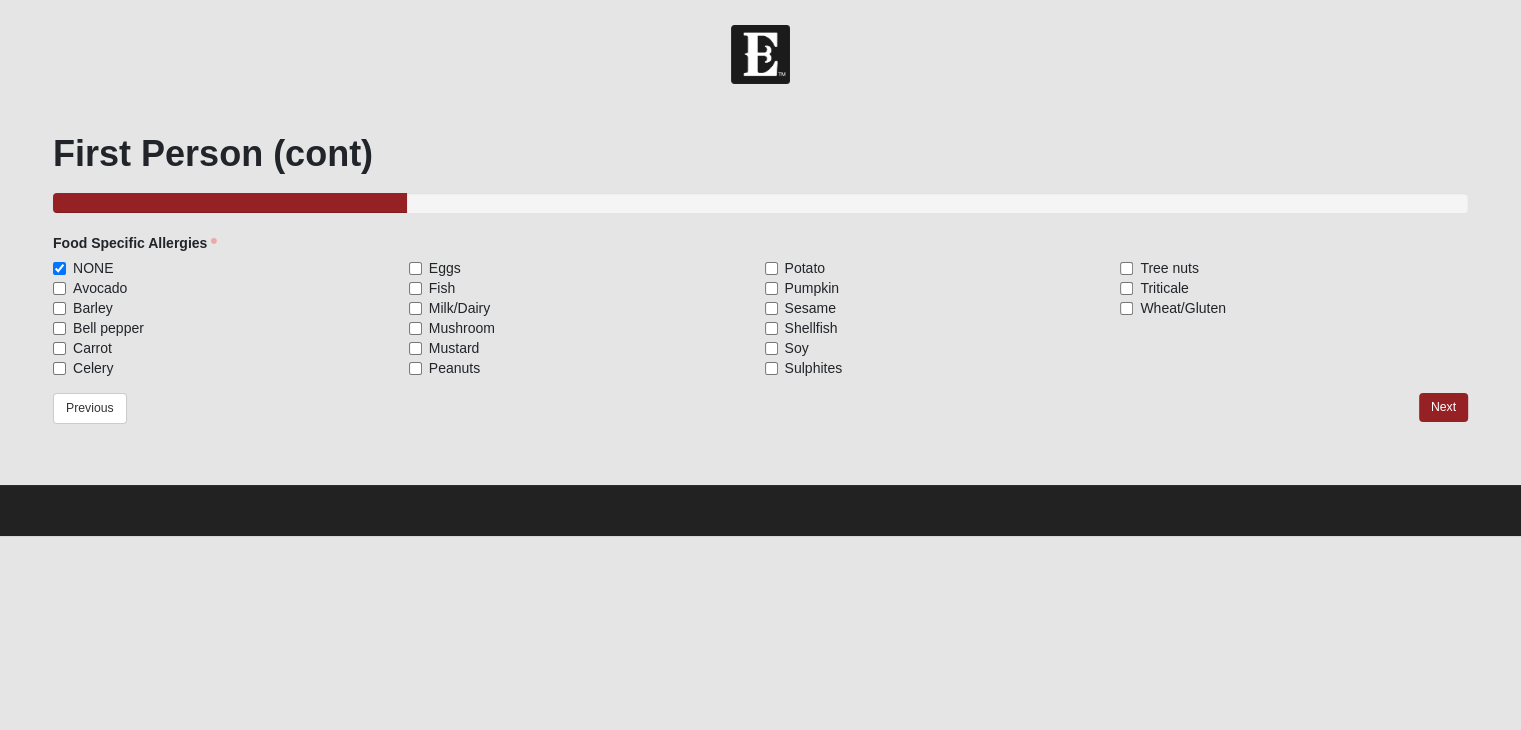 scroll, scrollTop: 0, scrollLeft: 0, axis: both 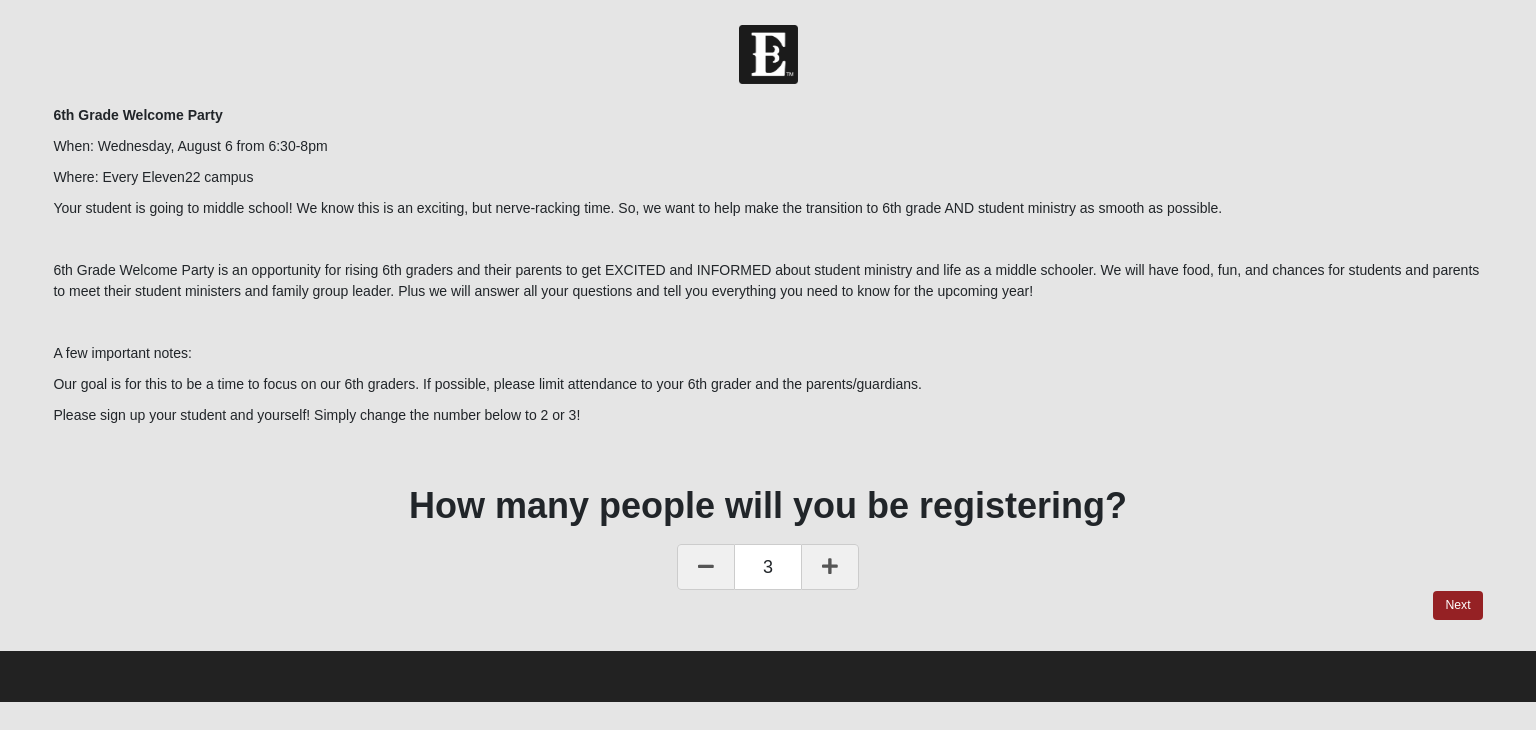 click on "Next" at bounding box center (1457, 605) 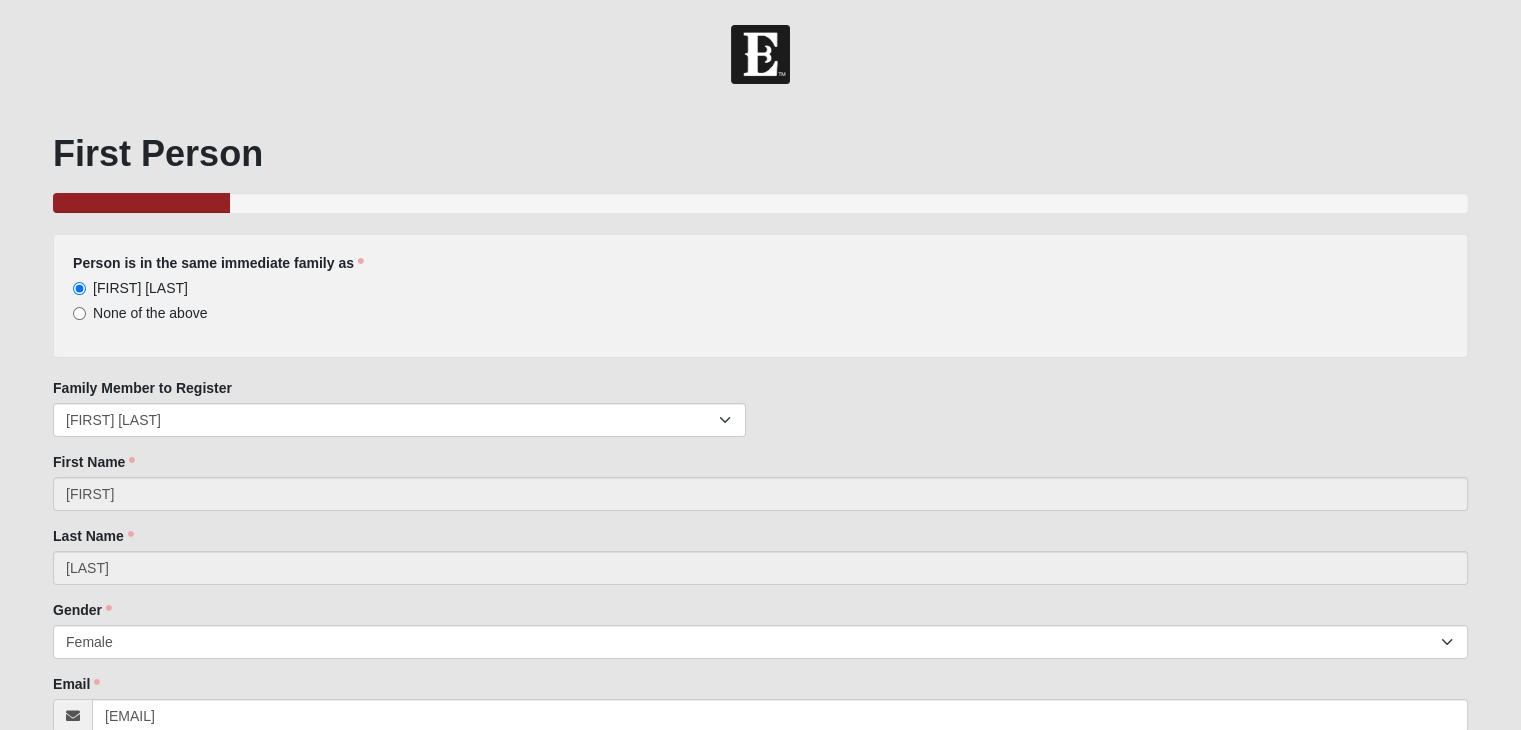 click on "None of the above" at bounding box center [79, 313] 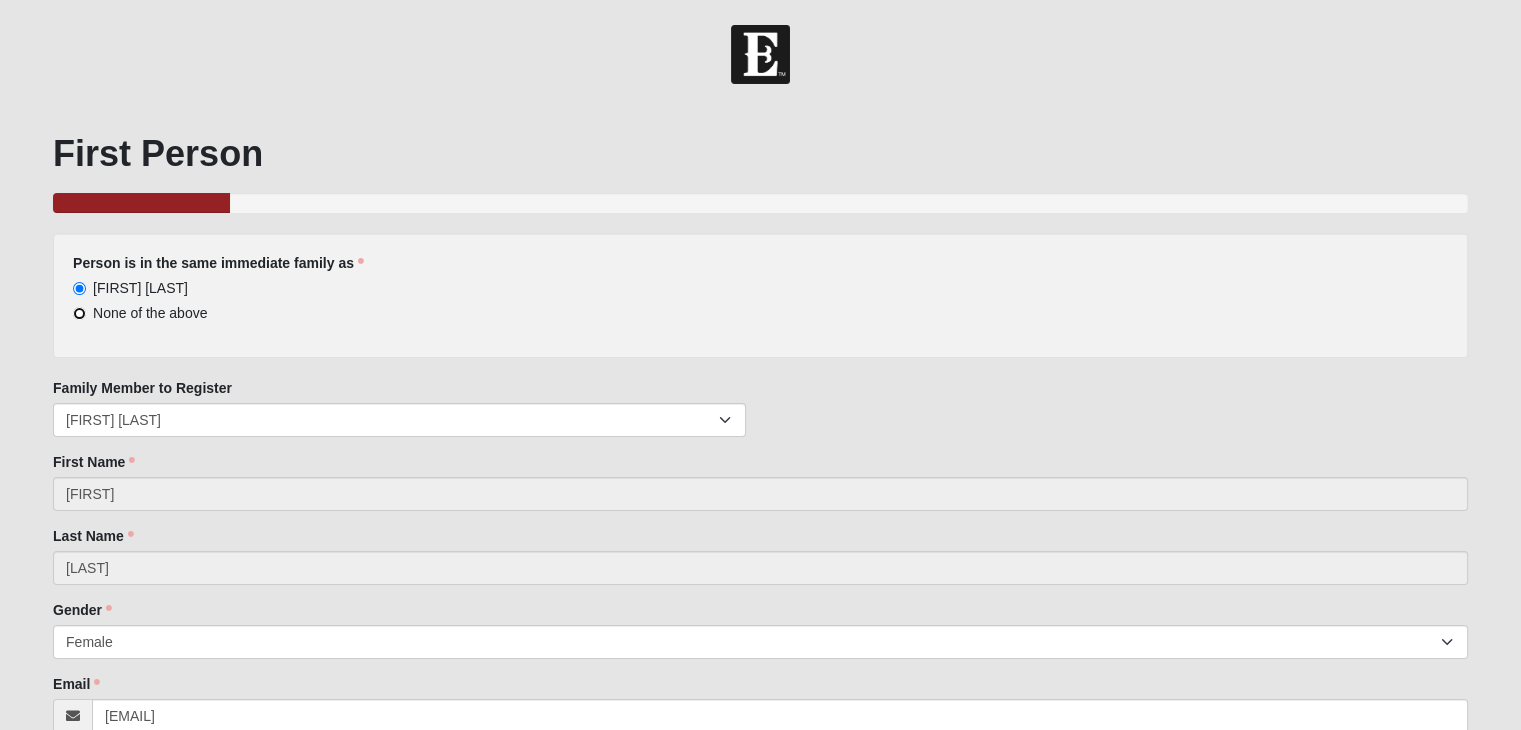 radio on "true" 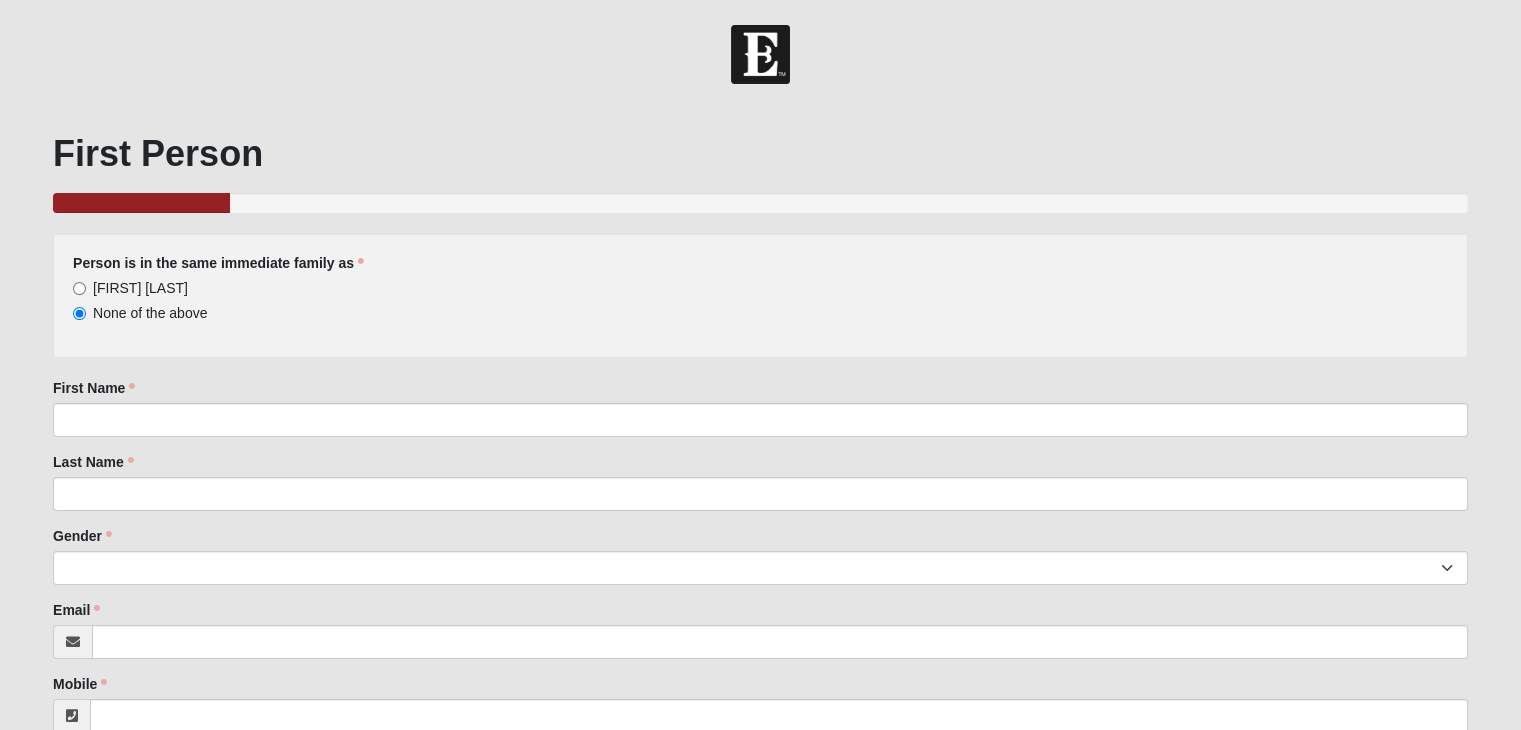 click on "[FIRST] [LAST]" at bounding box center (79, 288) 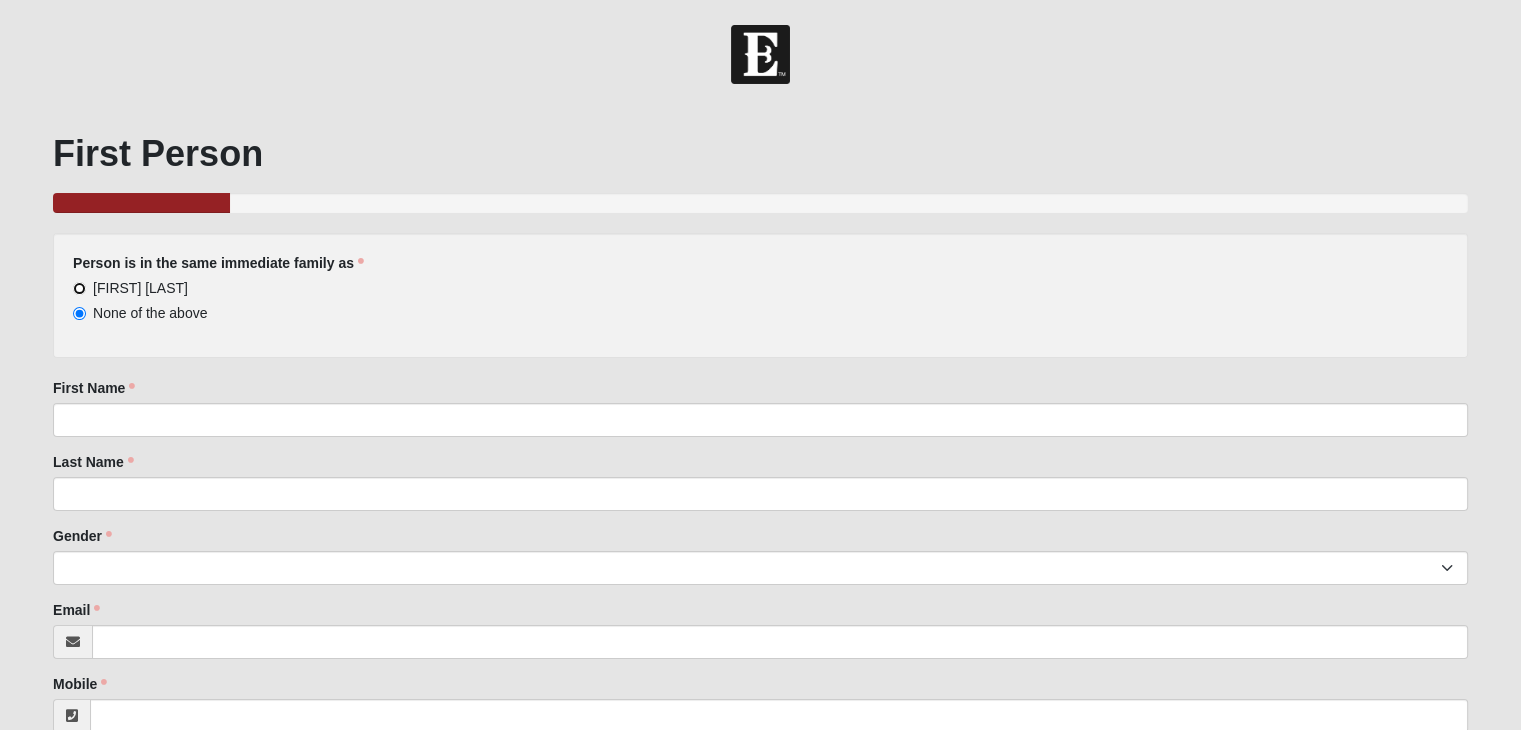 radio on "true" 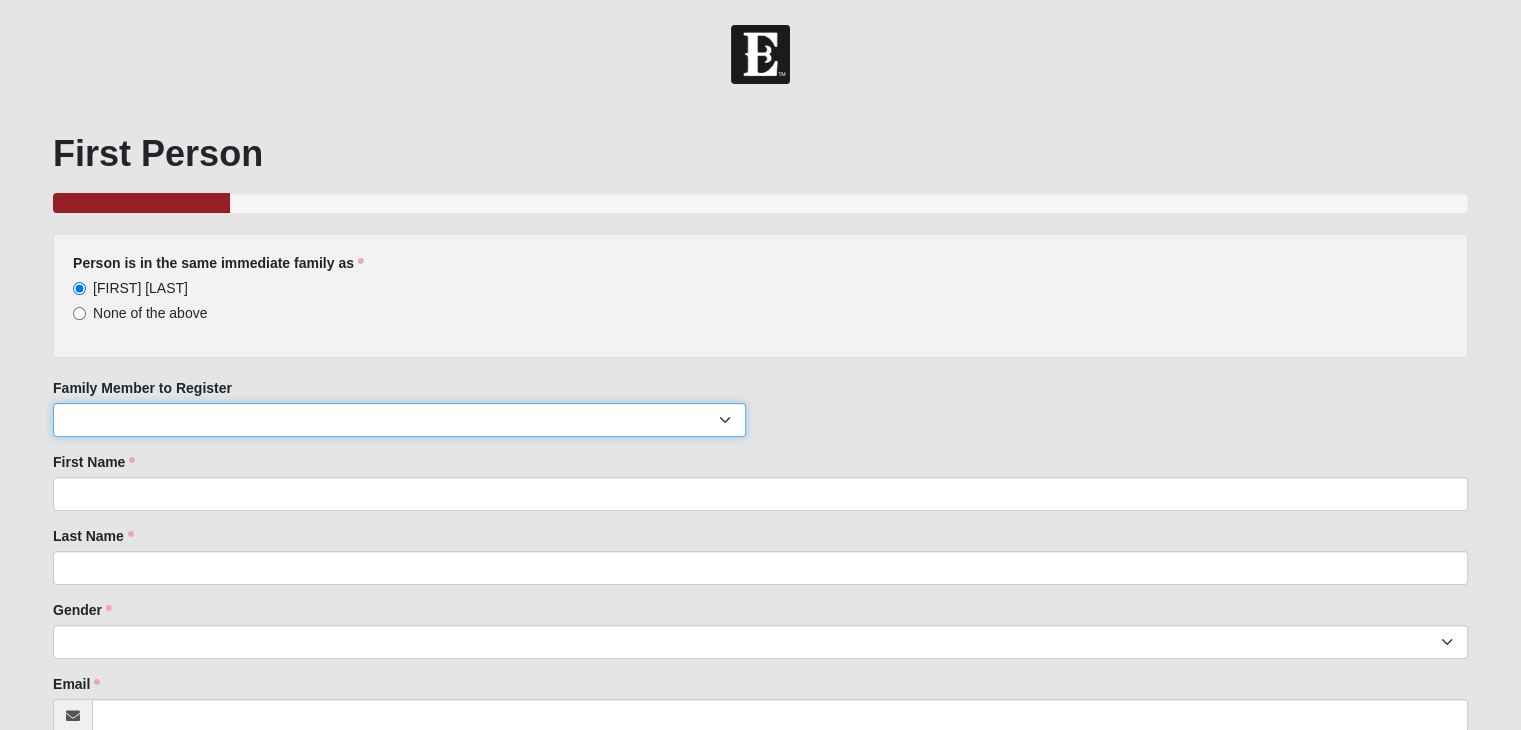 click on "[FIRST] [LAST]
[FIRST] [LAST]
[FIRST] [LAST]
[FIRST] [LAST]" at bounding box center [399, 420] 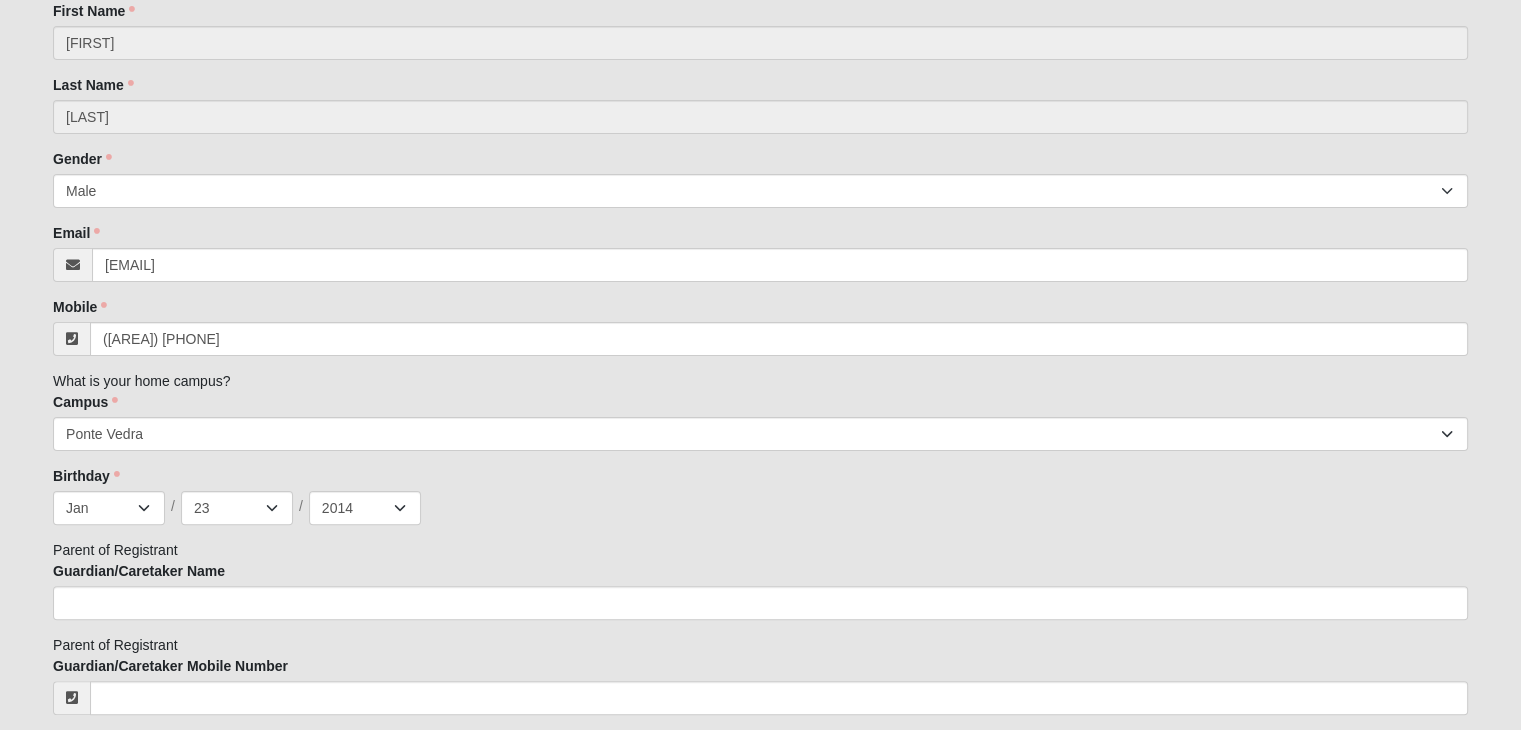scroll, scrollTop: 593, scrollLeft: 0, axis: vertical 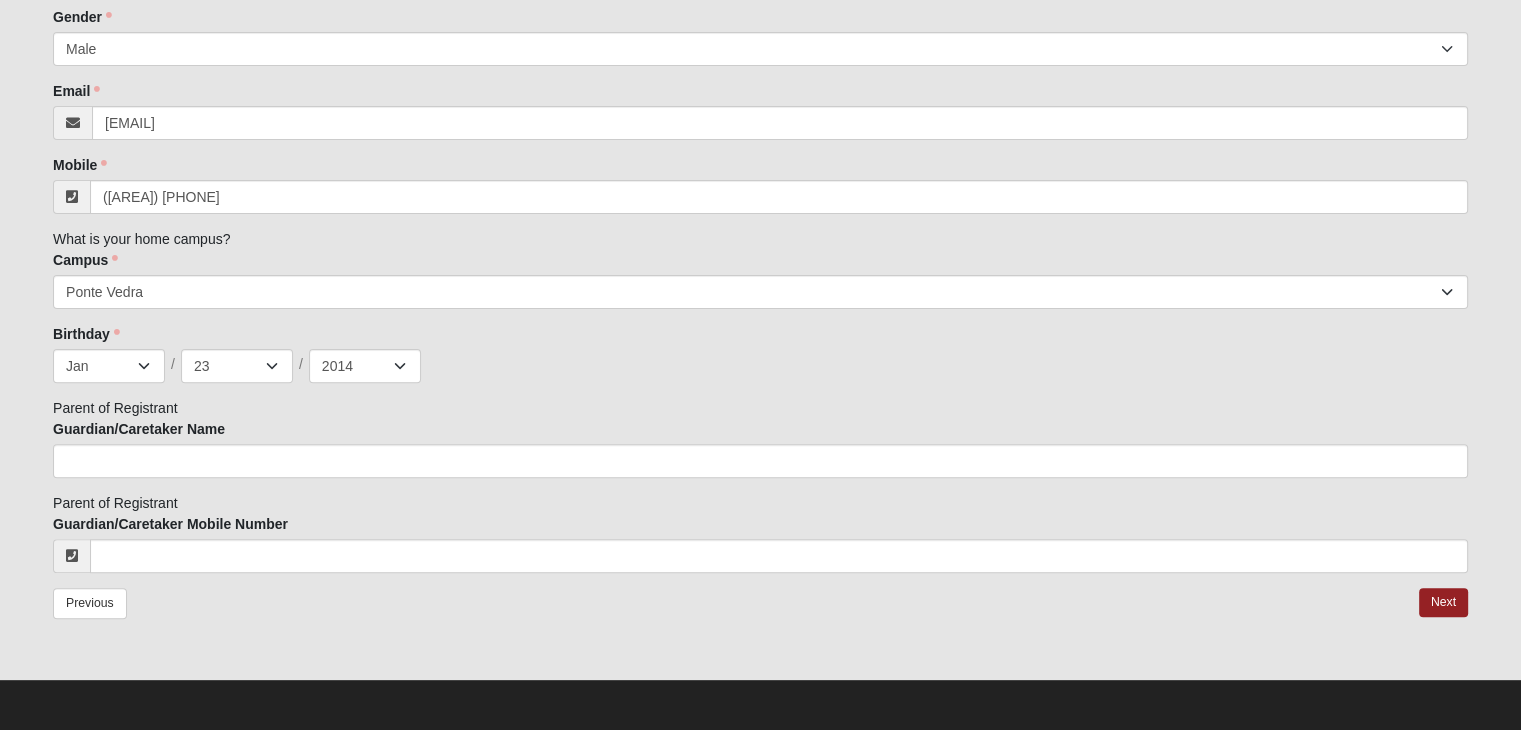 click on "Next" at bounding box center [1443, 602] 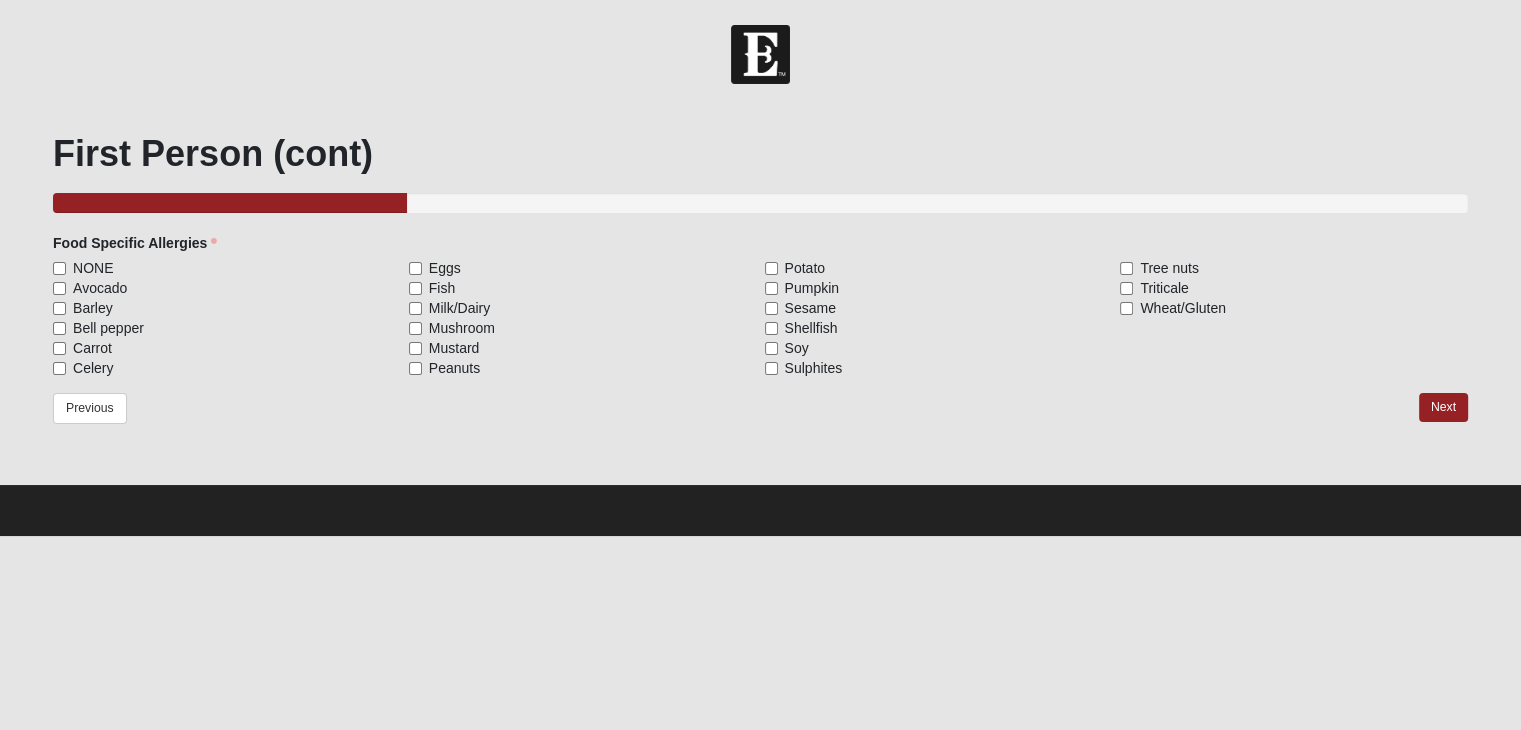 scroll, scrollTop: 0, scrollLeft: 0, axis: both 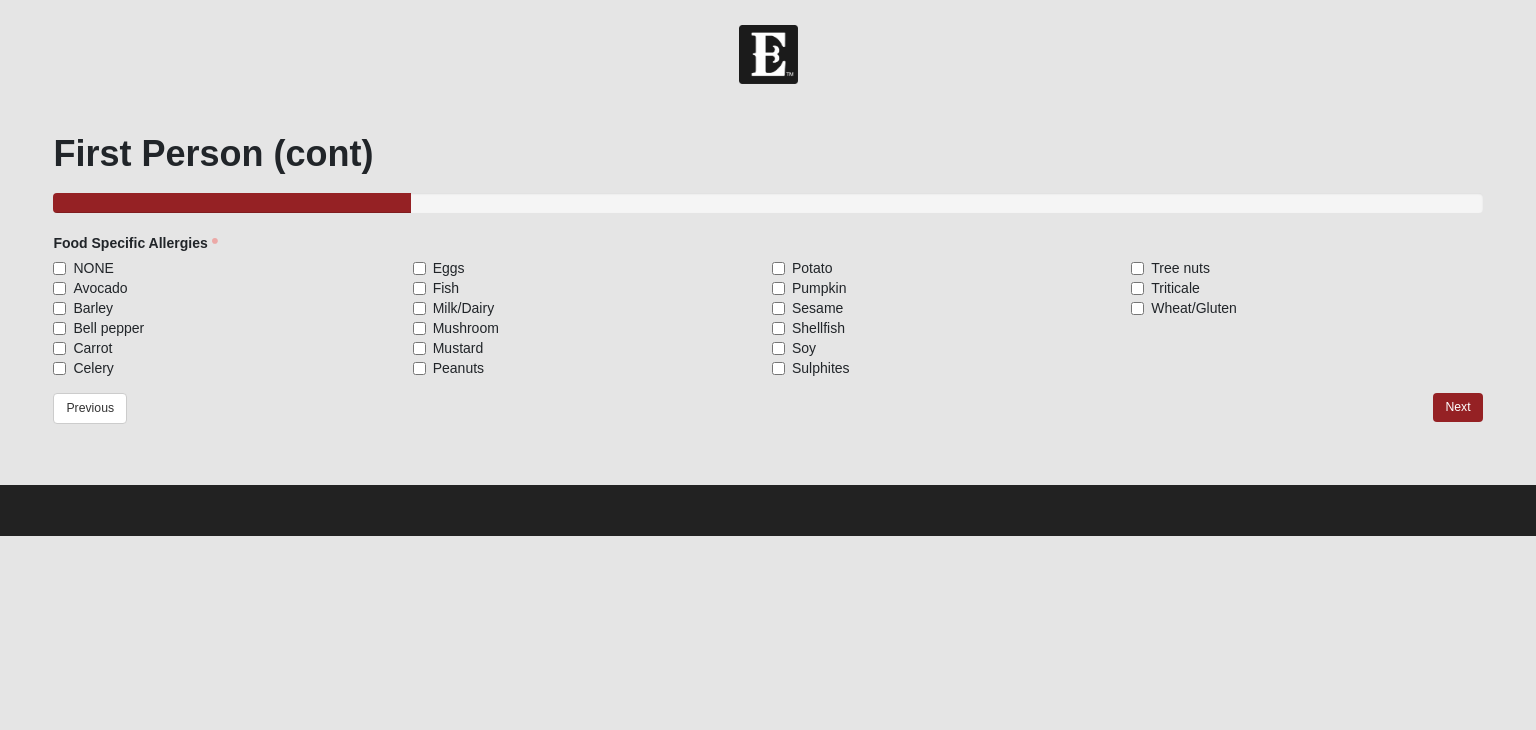 click on "NONE" at bounding box center [59, 268] 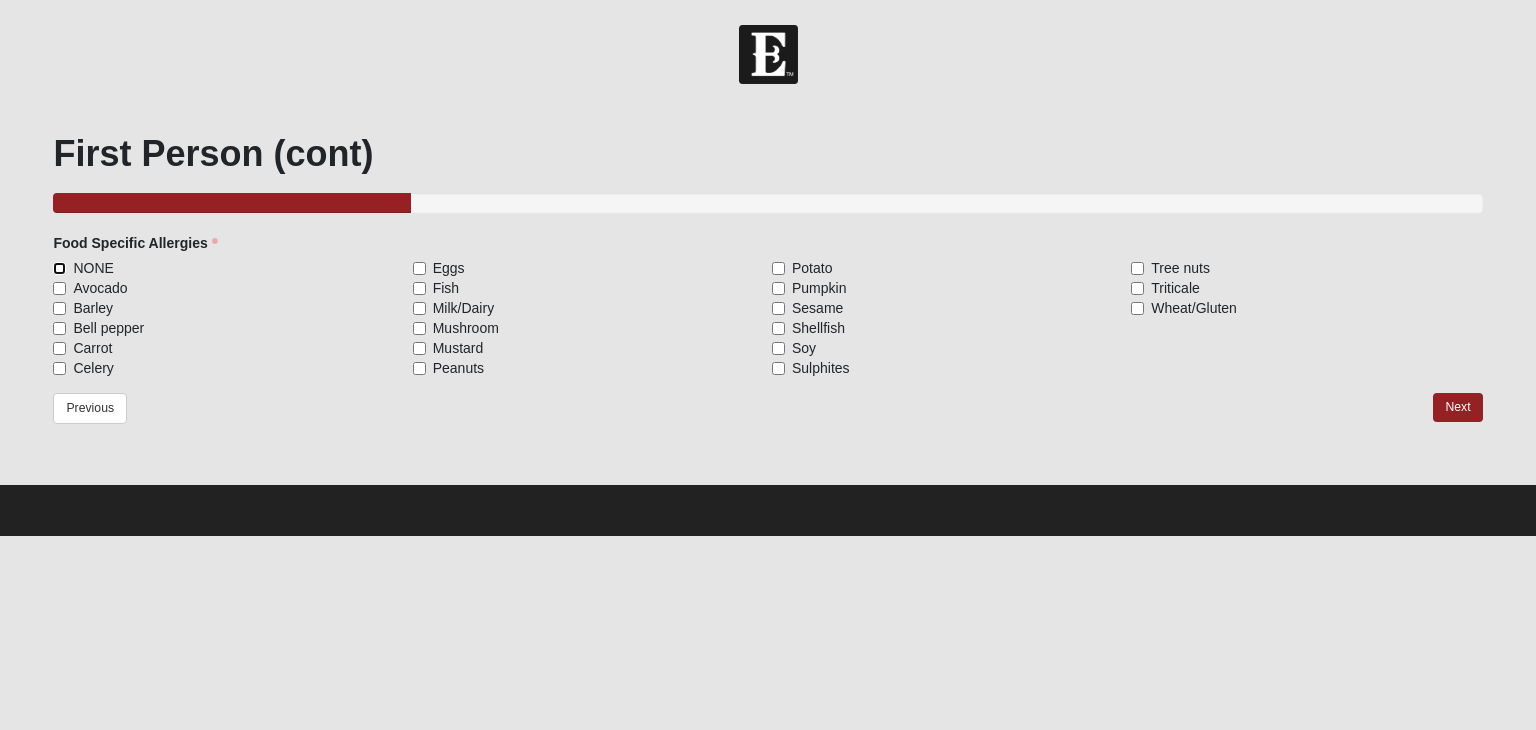 checkbox on "true" 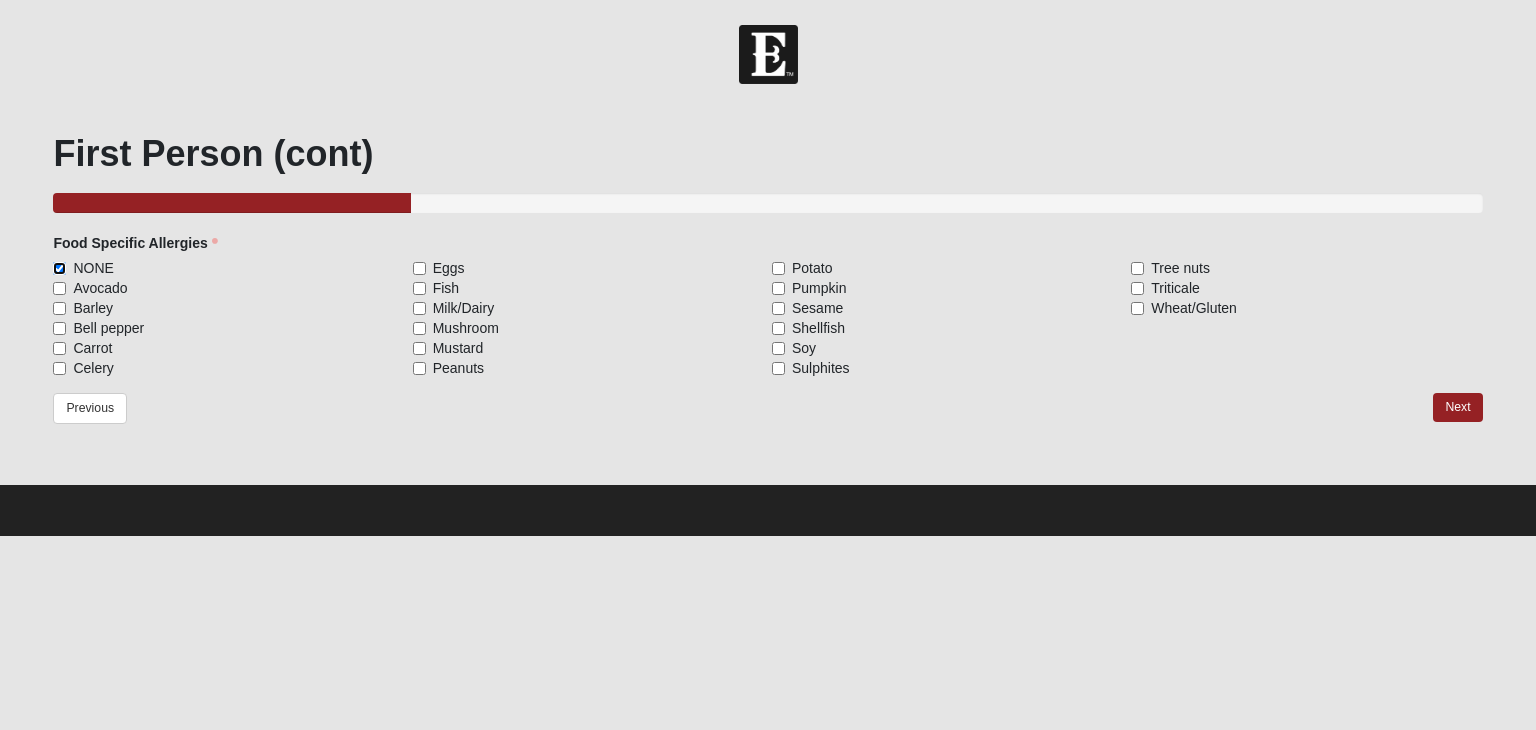 click on "Next" at bounding box center [1457, 407] 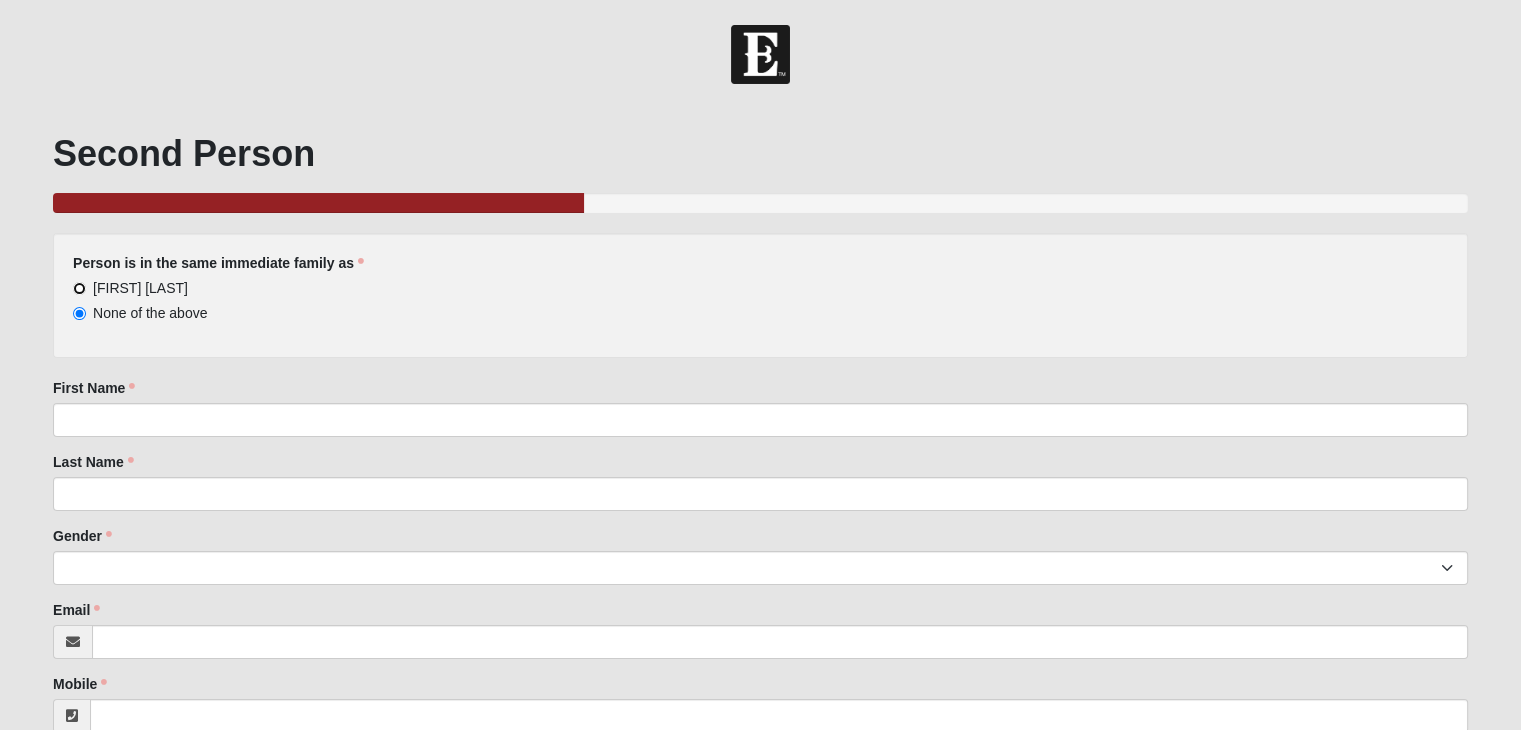 click on "[FIRST] [LAST]" at bounding box center [79, 288] 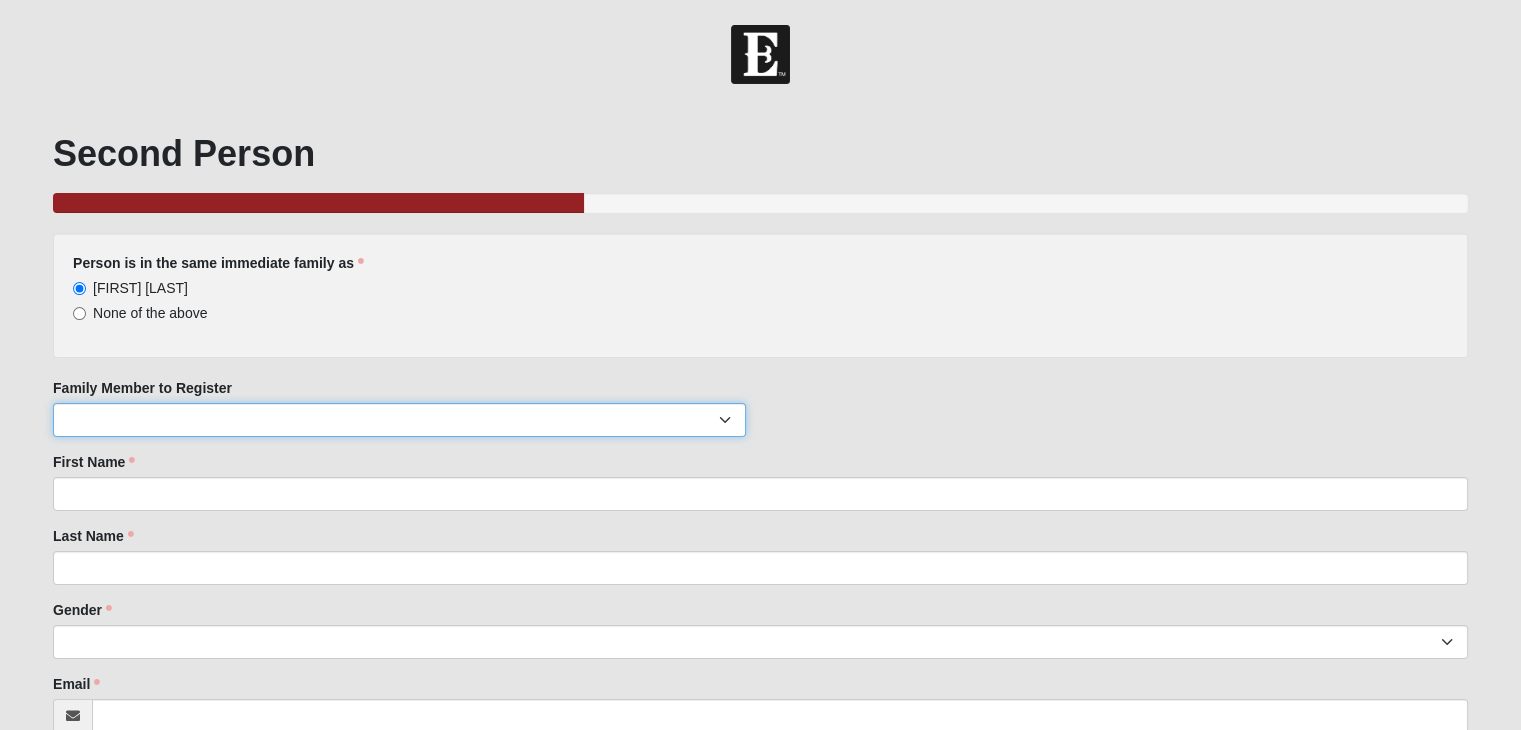 click on "[FIRST] [LAST]
[FIRST] [LAST]
[FIRST] [LAST]" at bounding box center [399, 420] 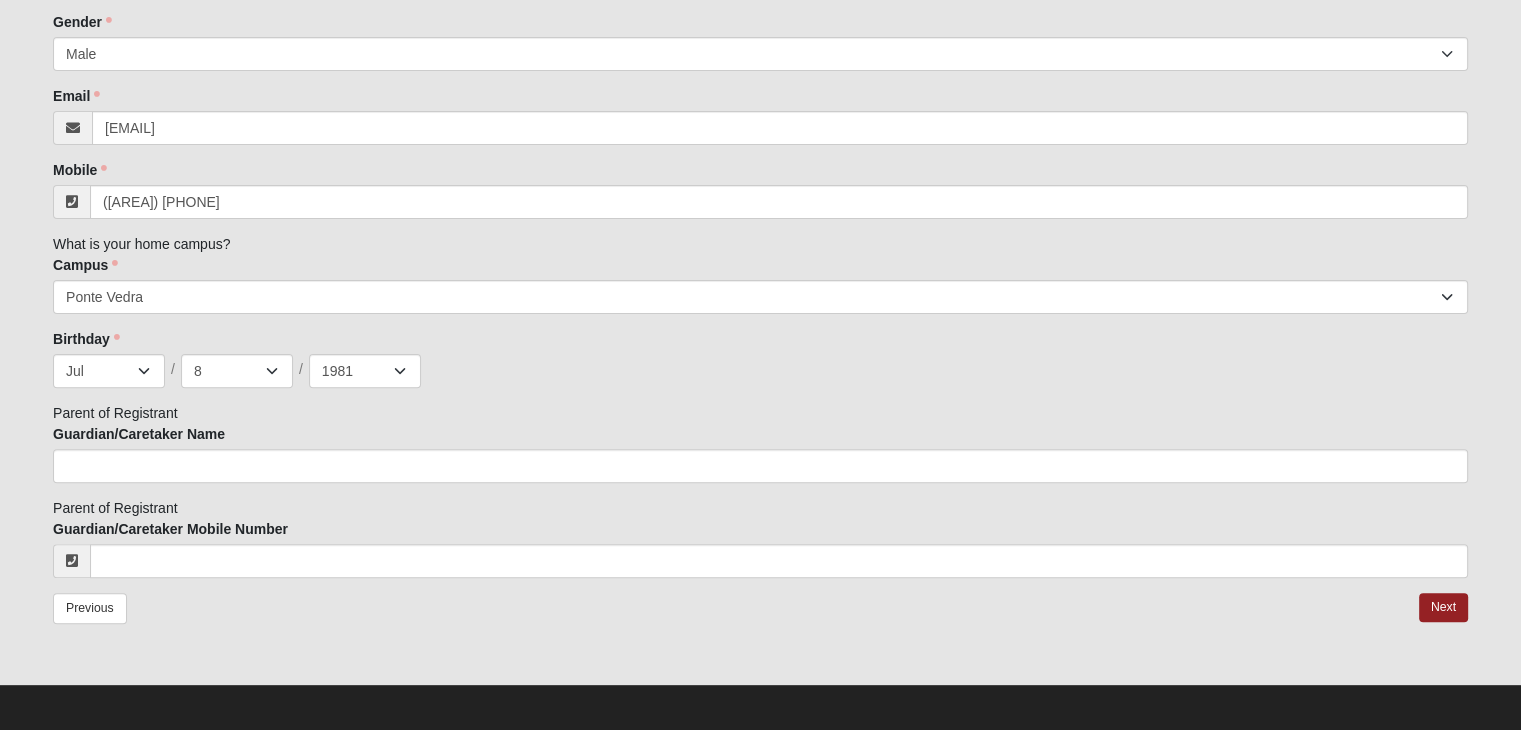 scroll, scrollTop: 593, scrollLeft: 0, axis: vertical 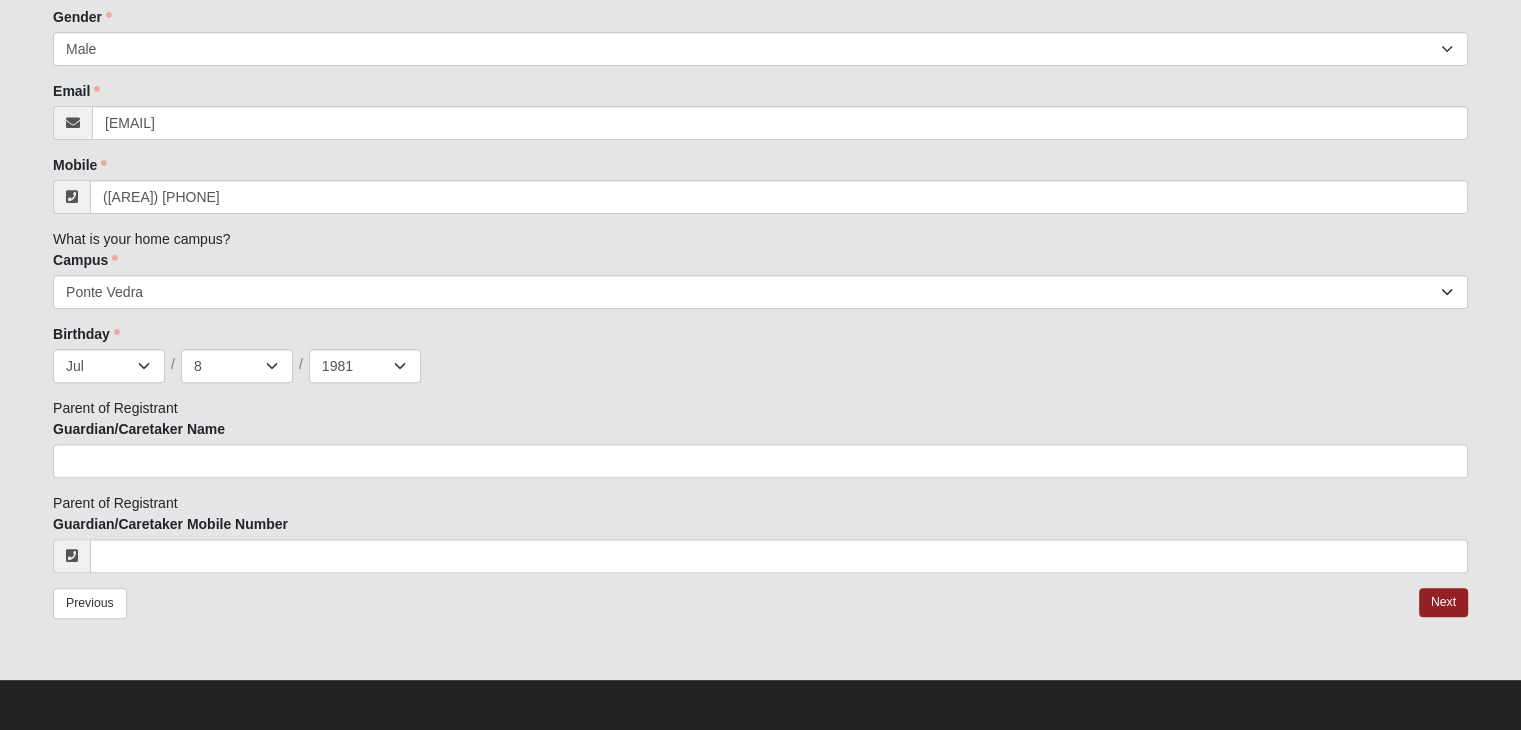 click on "Next" at bounding box center (1443, 602) 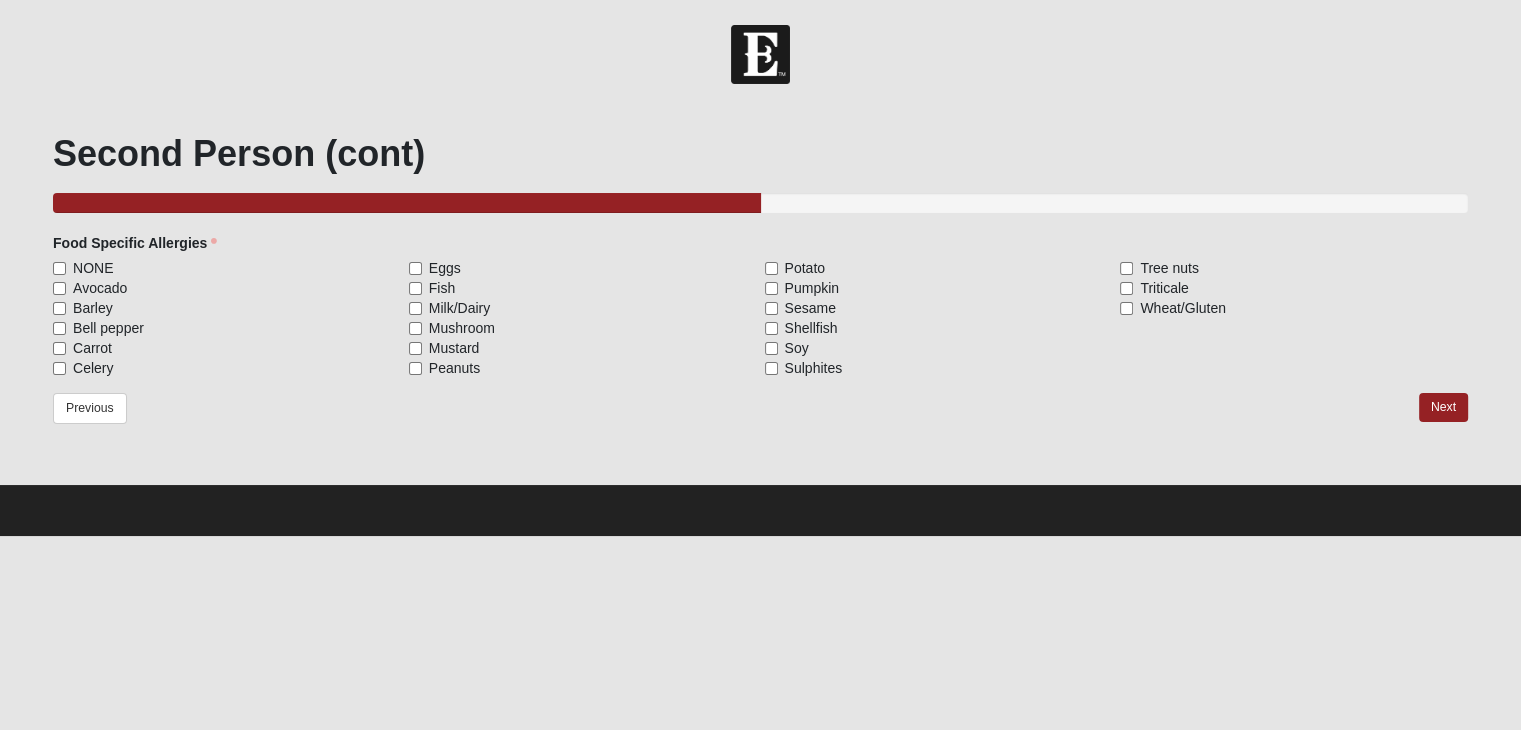 scroll, scrollTop: 0, scrollLeft: 0, axis: both 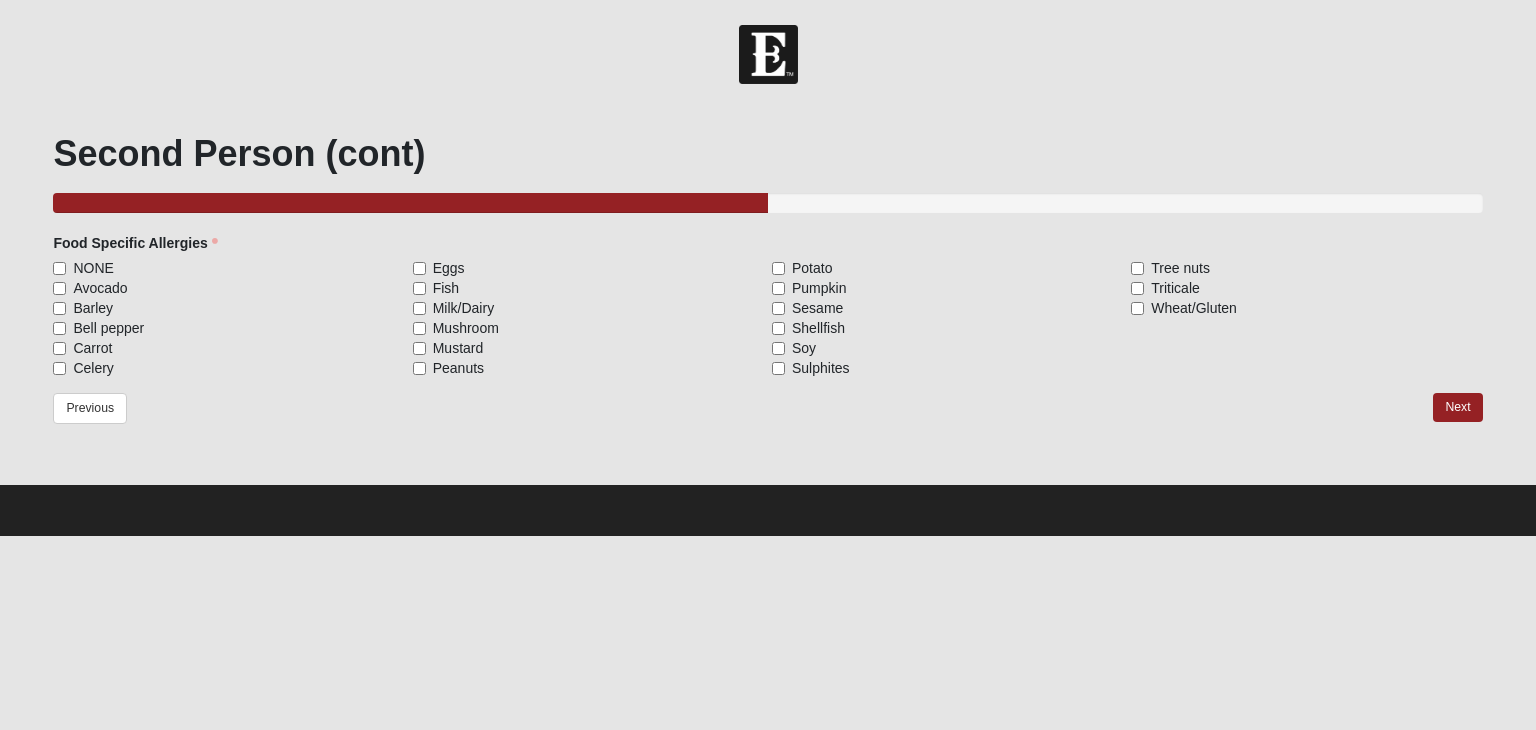 click on "NONE" at bounding box center (59, 268) 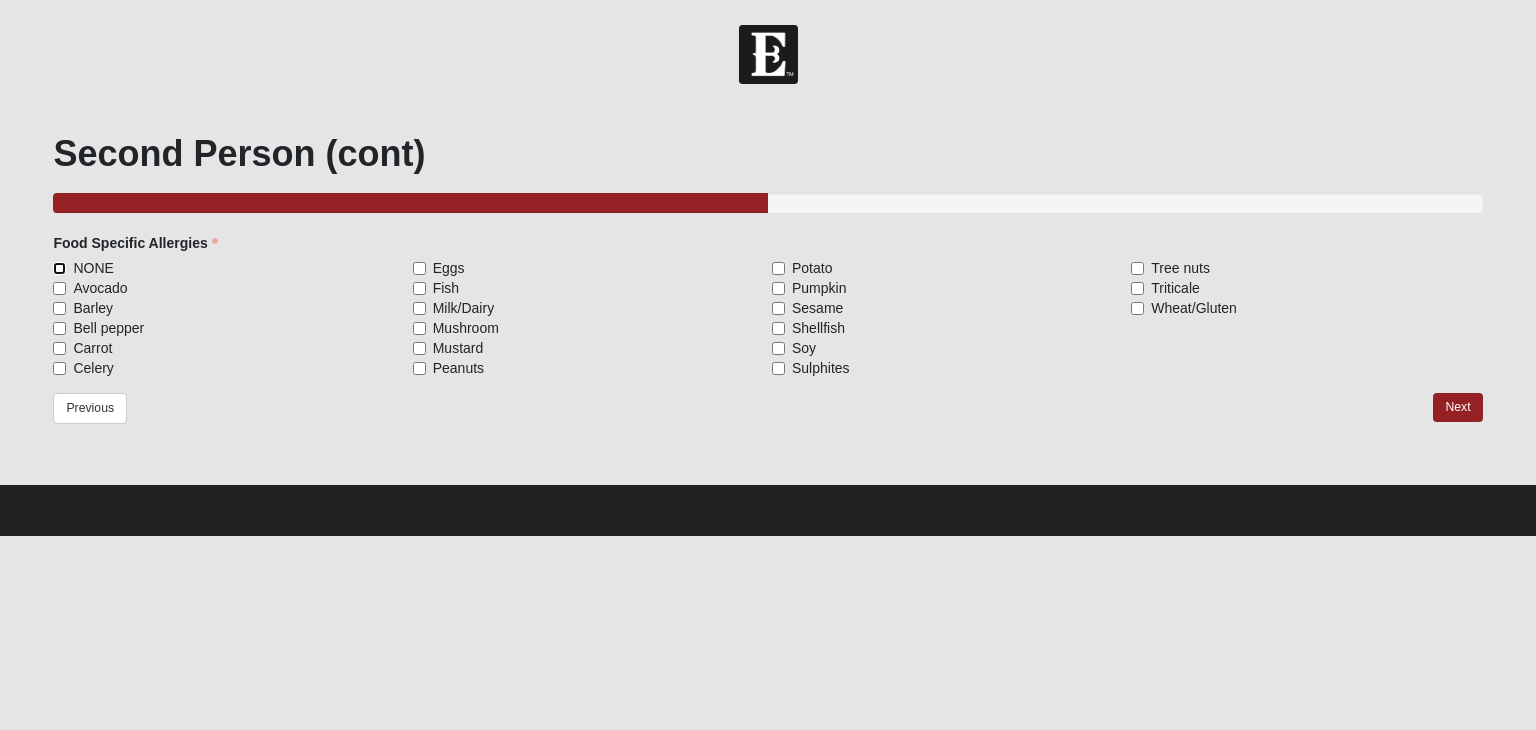 checkbox on "true" 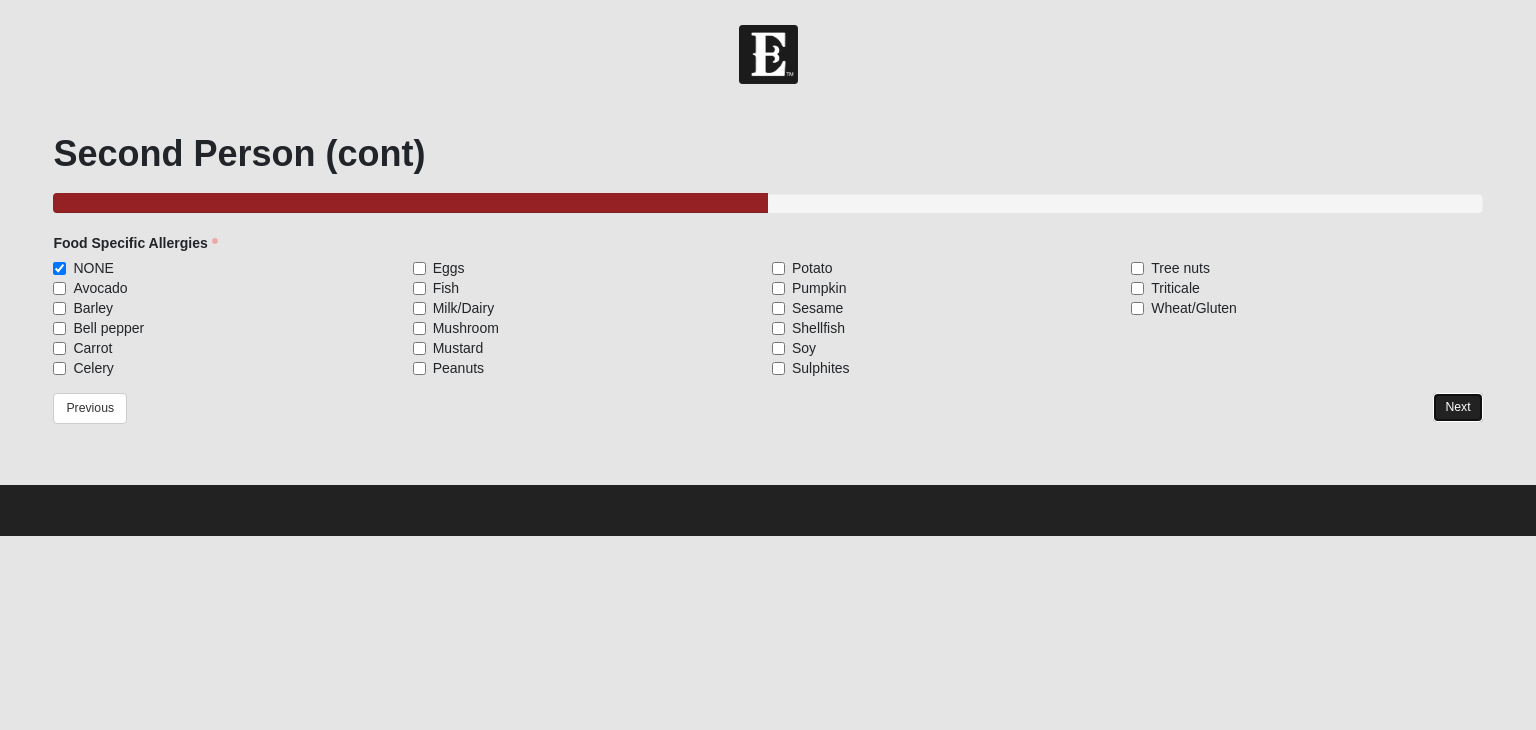 click on "Next" at bounding box center (1457, 407) 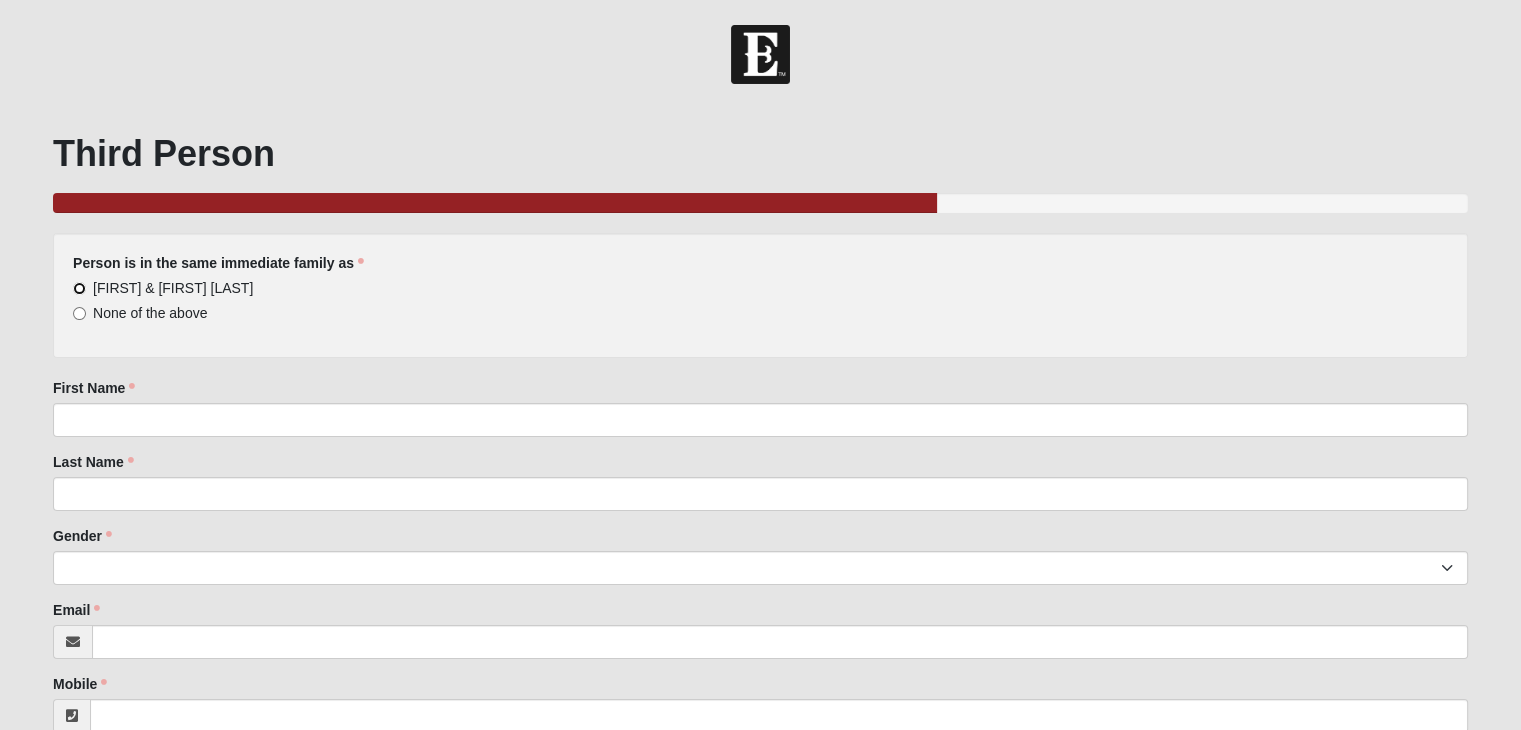 click on "[FIRST] & [FIRST] [LAST]" at bounding box center [79, 288] 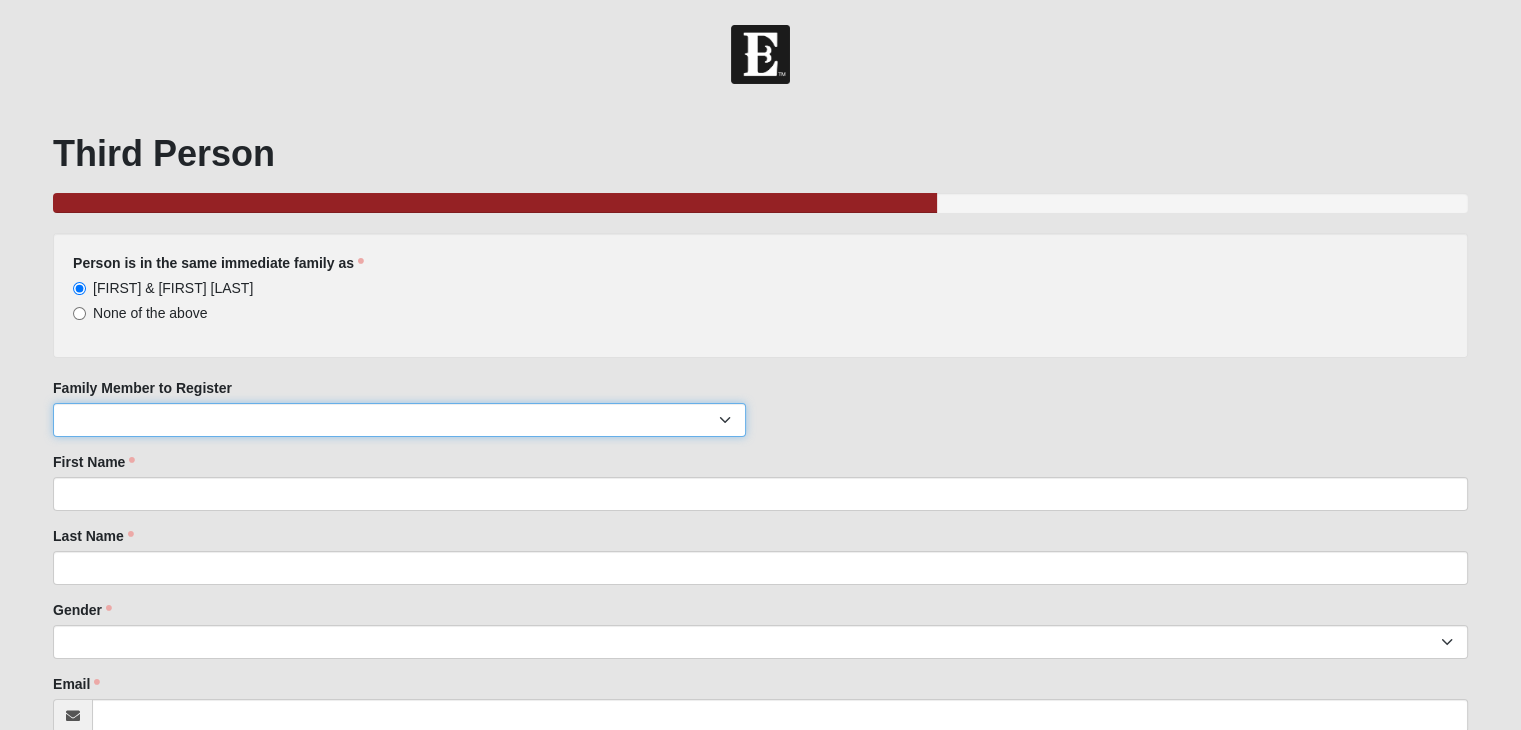 click on "[FIRST] [LAST]
[FIRST] [LAST]" at bounding box center [399, 420] 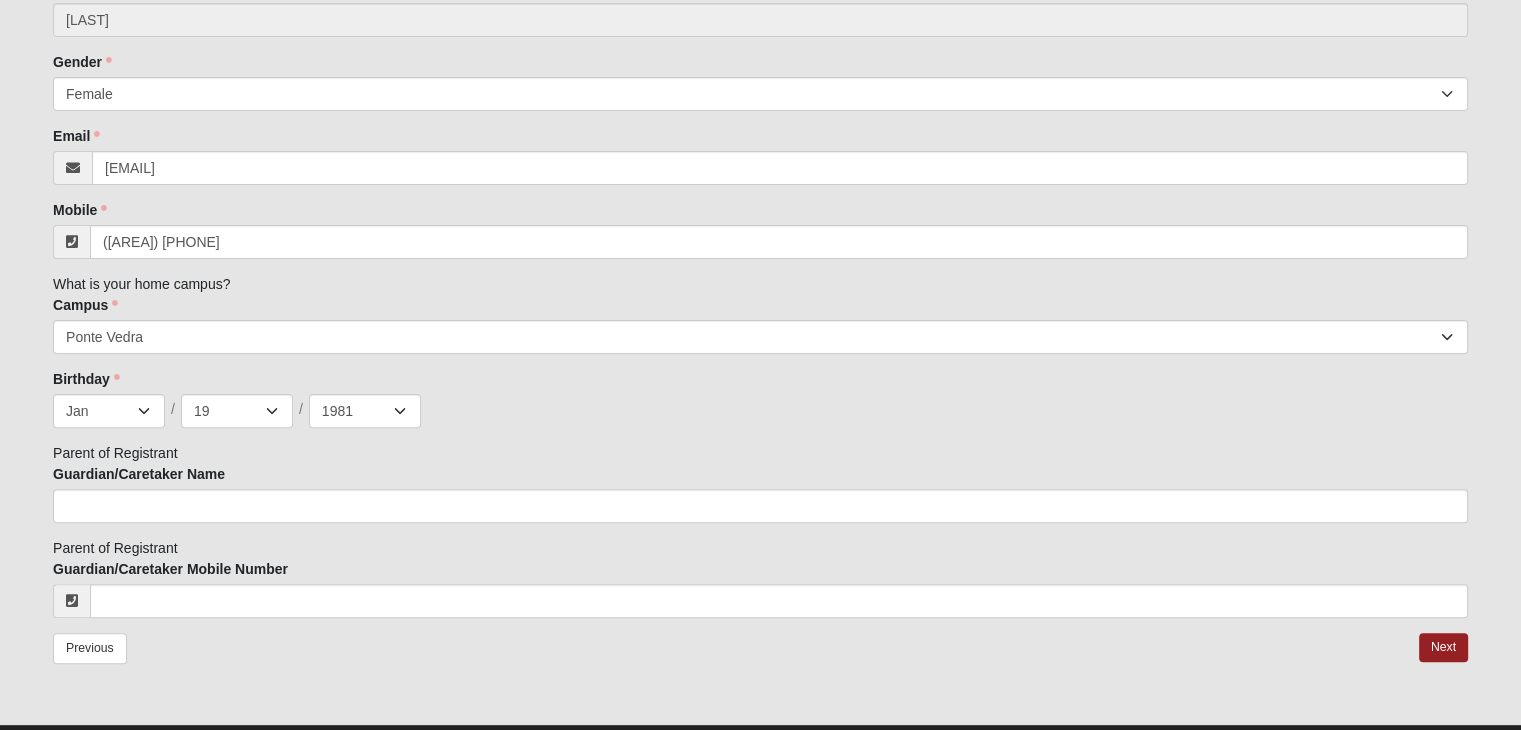 scroll, scrollTop: 593, scrollLeft: 0, axis: vertical 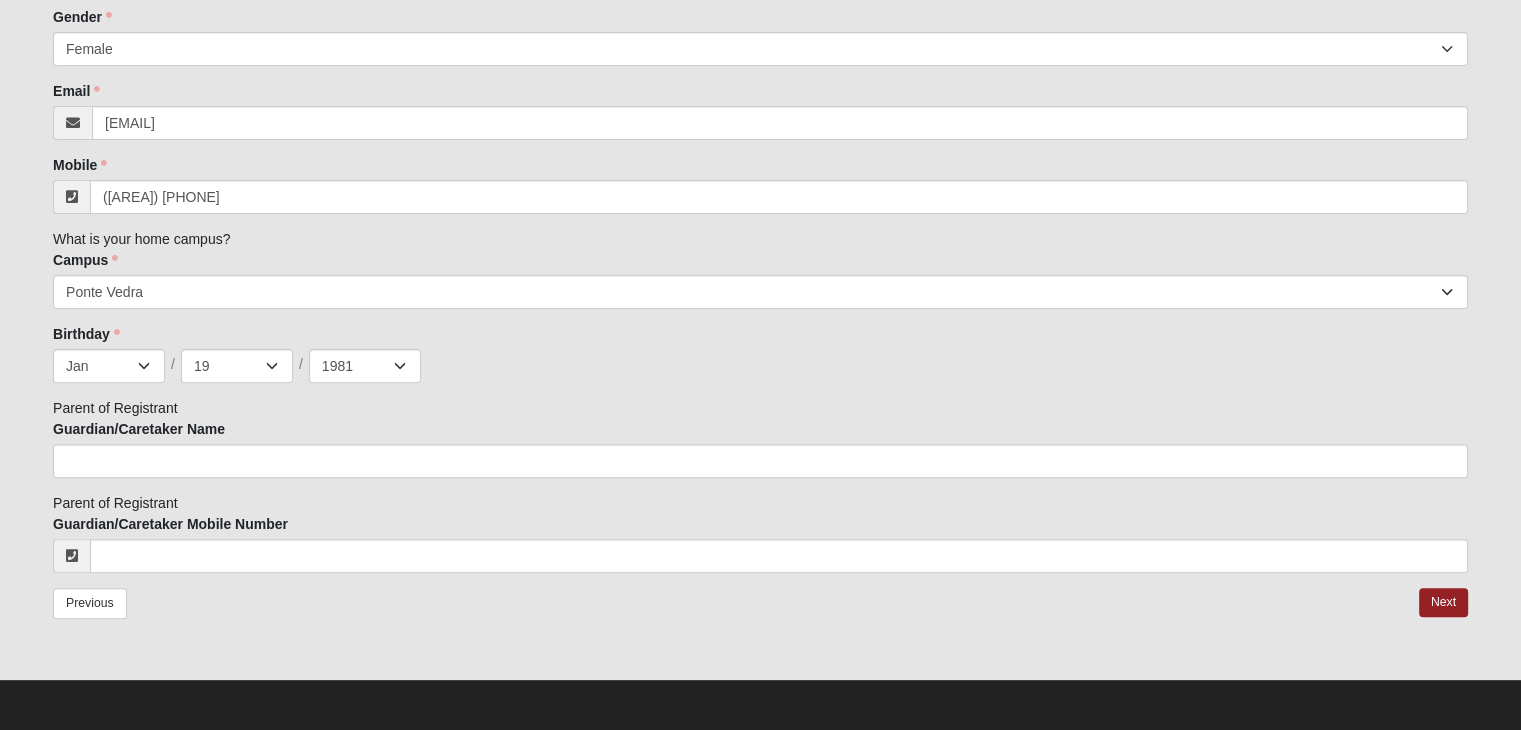 click on "Next" at bounding box center (1443, 602) 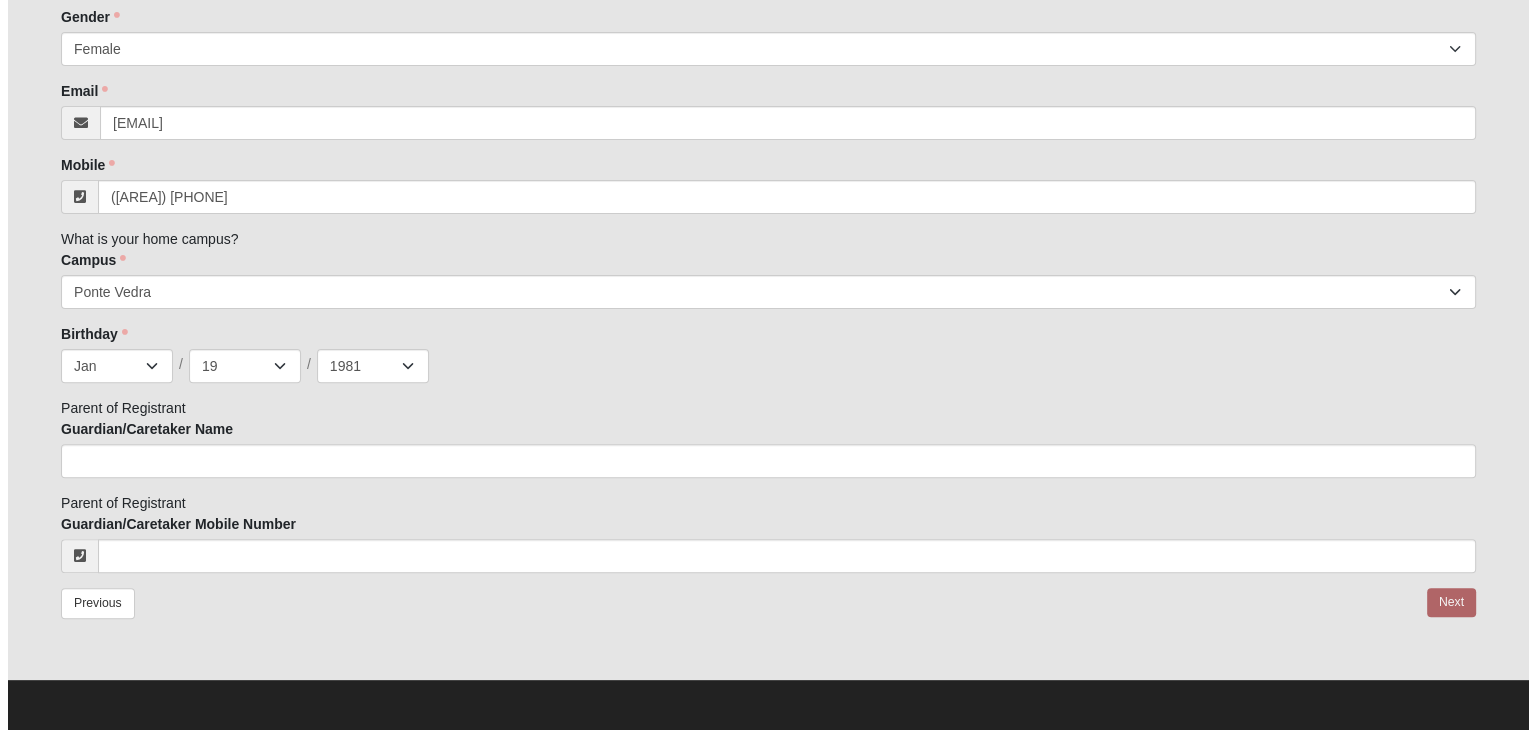 scroll, scrollTop: 0, scrollLeft: 0, axis: both 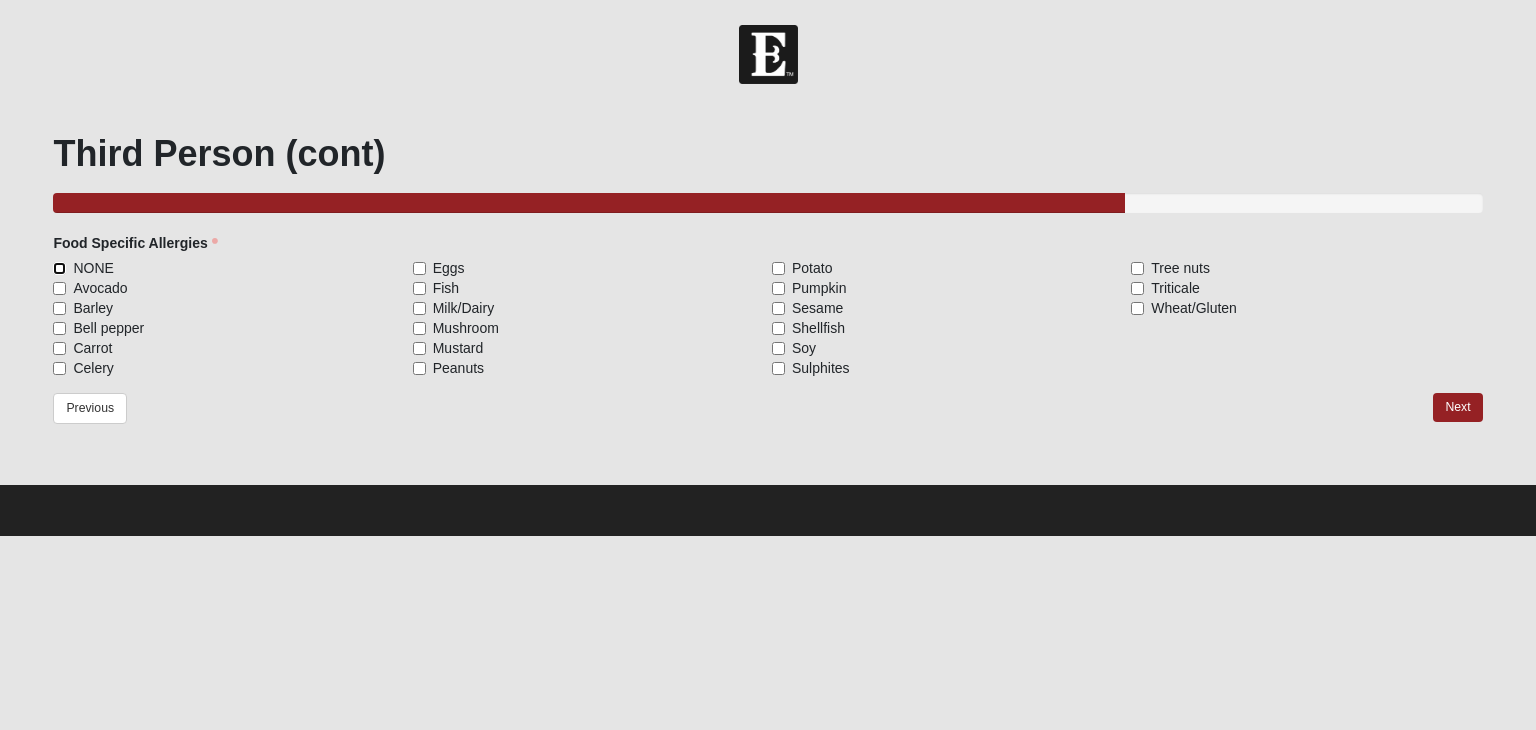 click on "NONE" at bounding box center (59, 268) 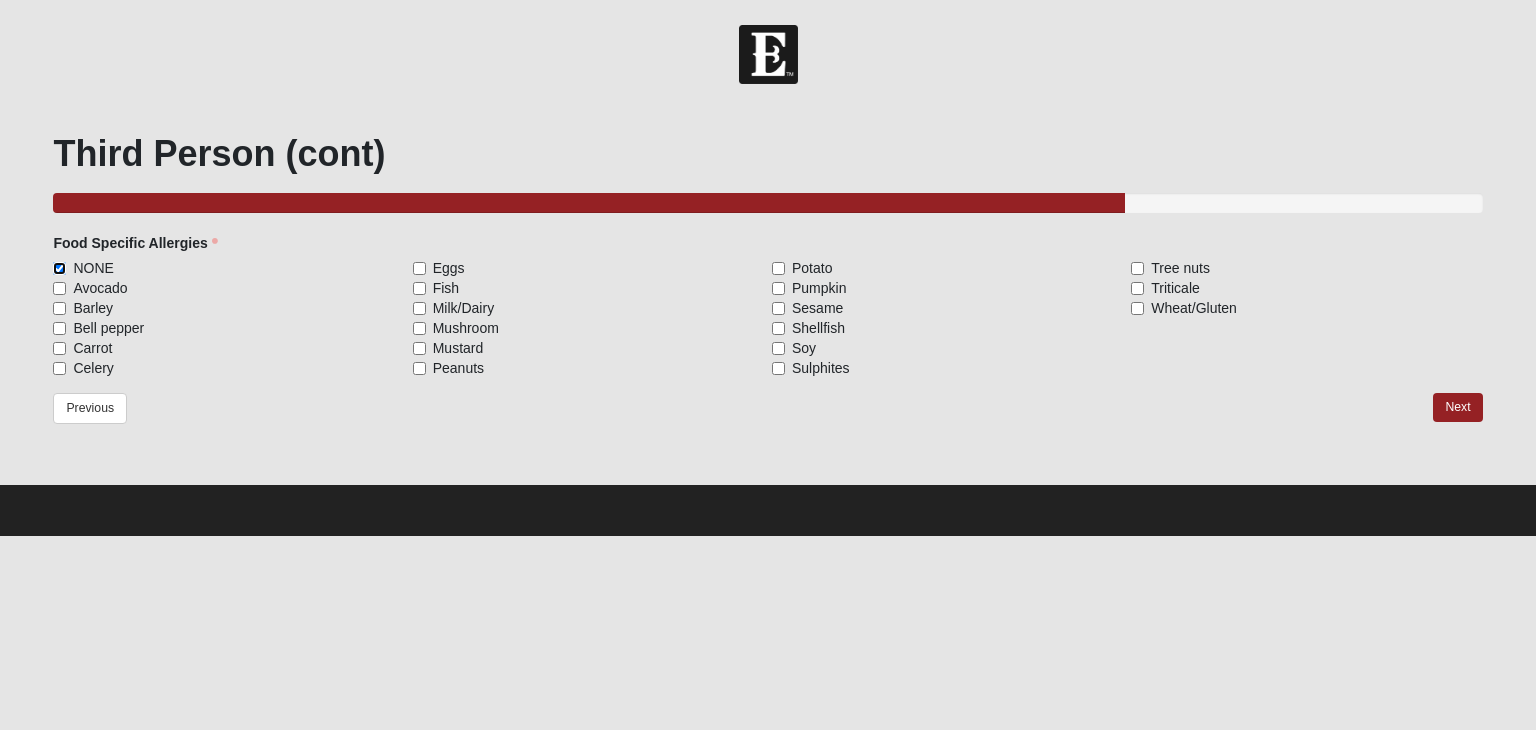 click on "Next" at bounding box center [1457, 407] 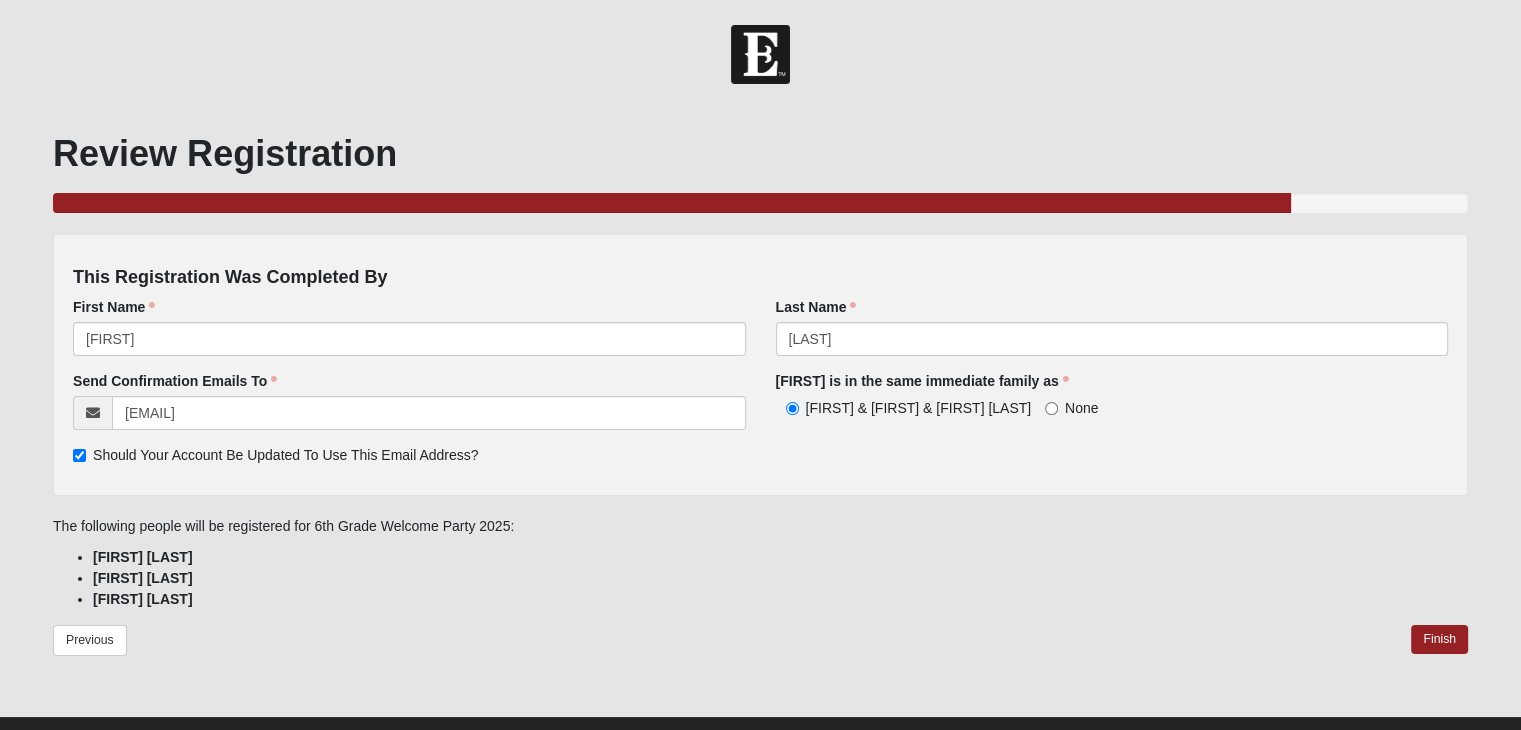 click on "Finish" at bounding box center (1439, 639) 